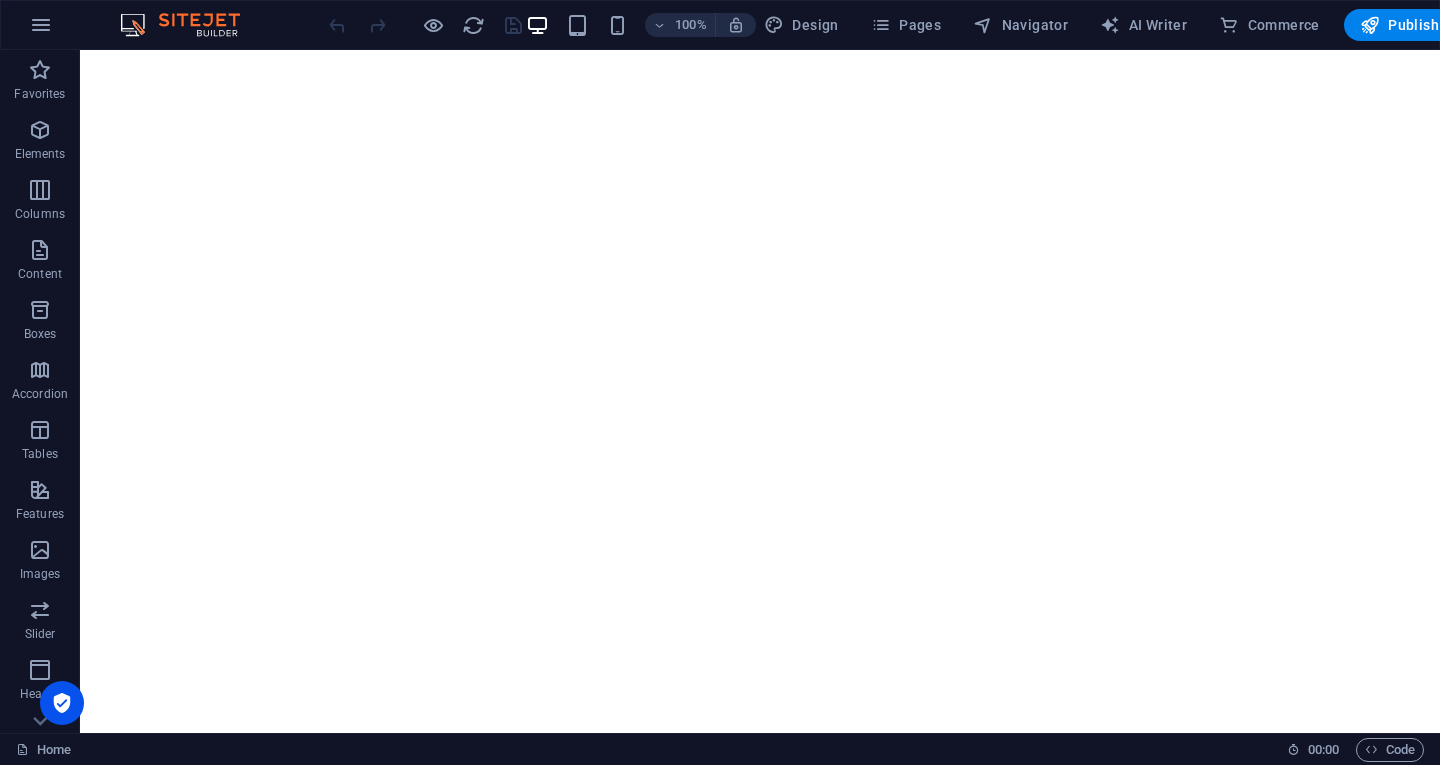 scroll, scrollTop: 0, scrollLeft: 0, axis: both 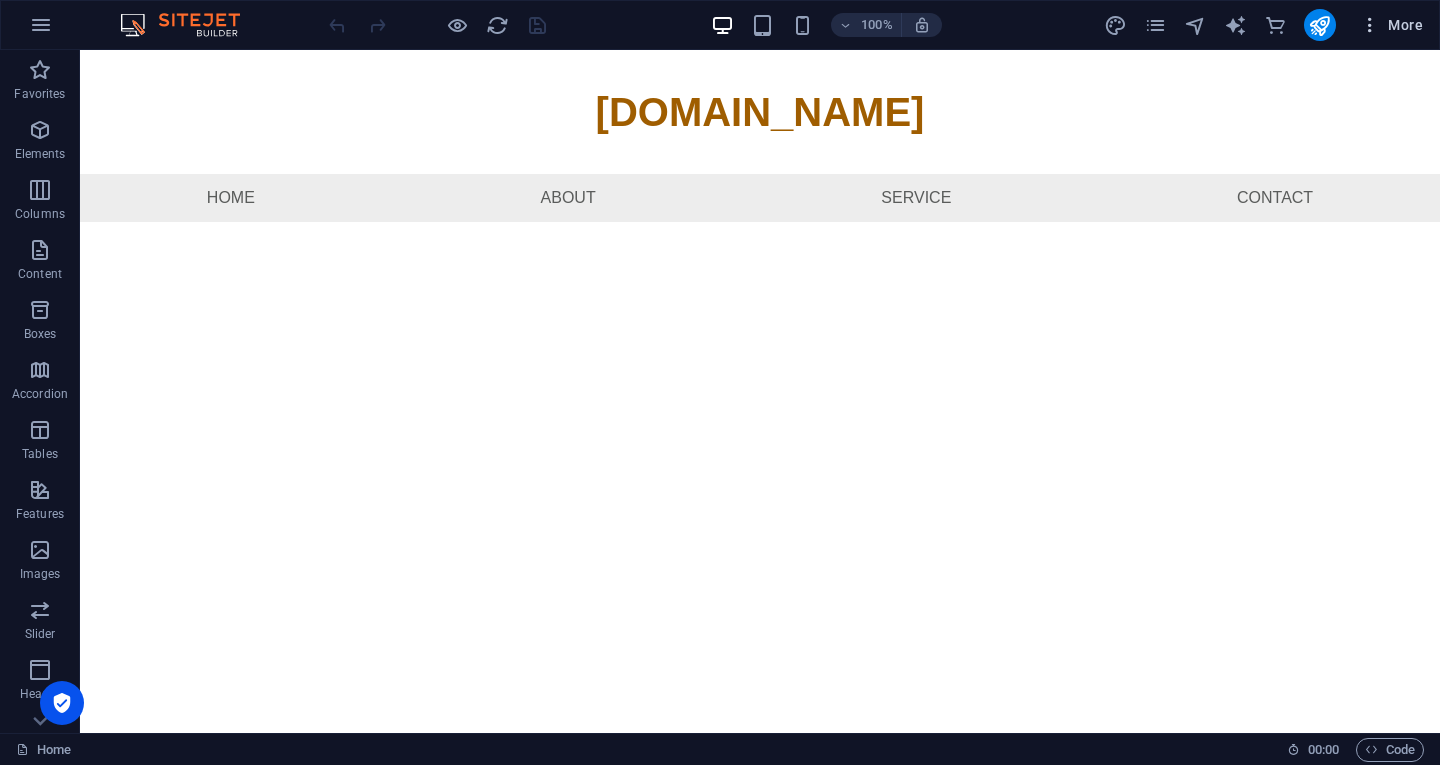 click on "More" at bounding box center [1391, 25] 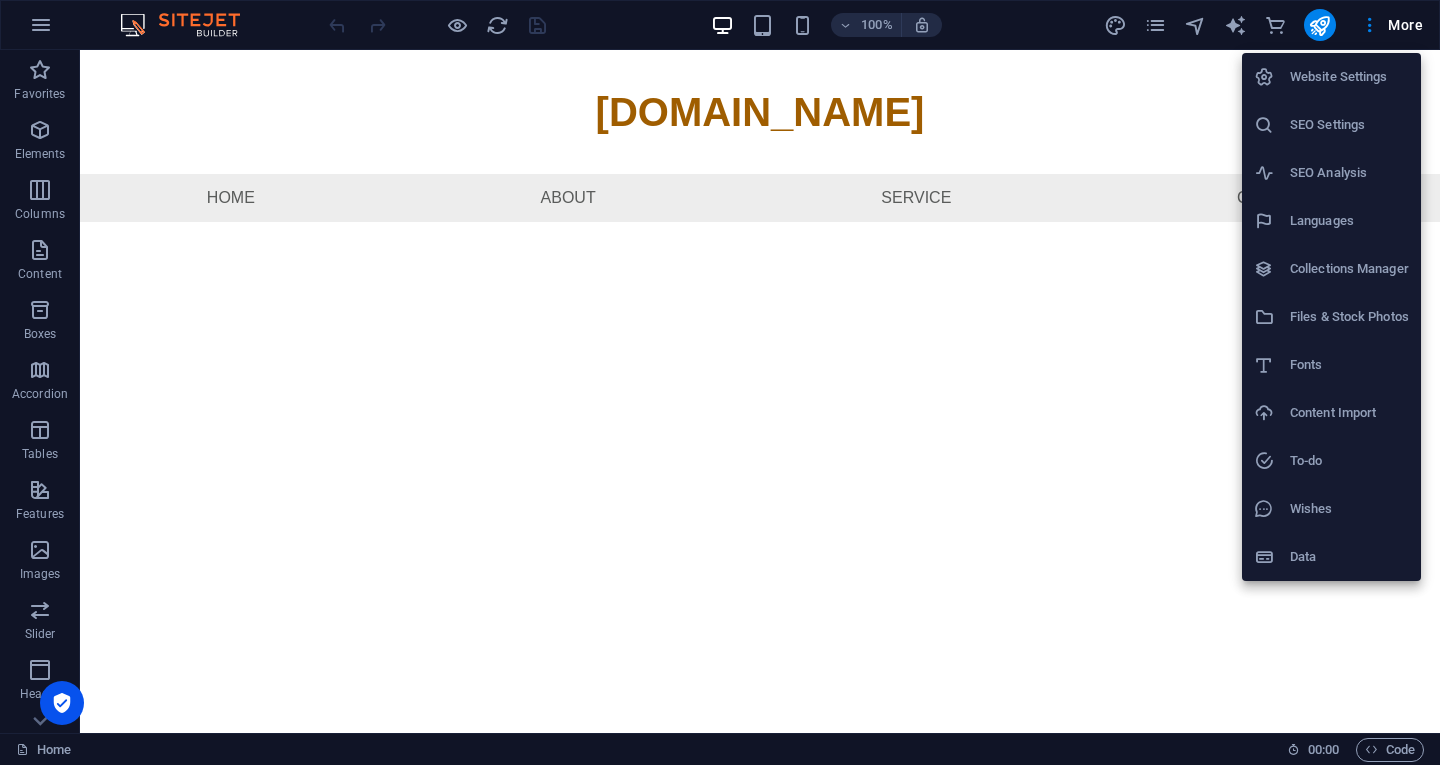 click at bounding box center [720, 382] 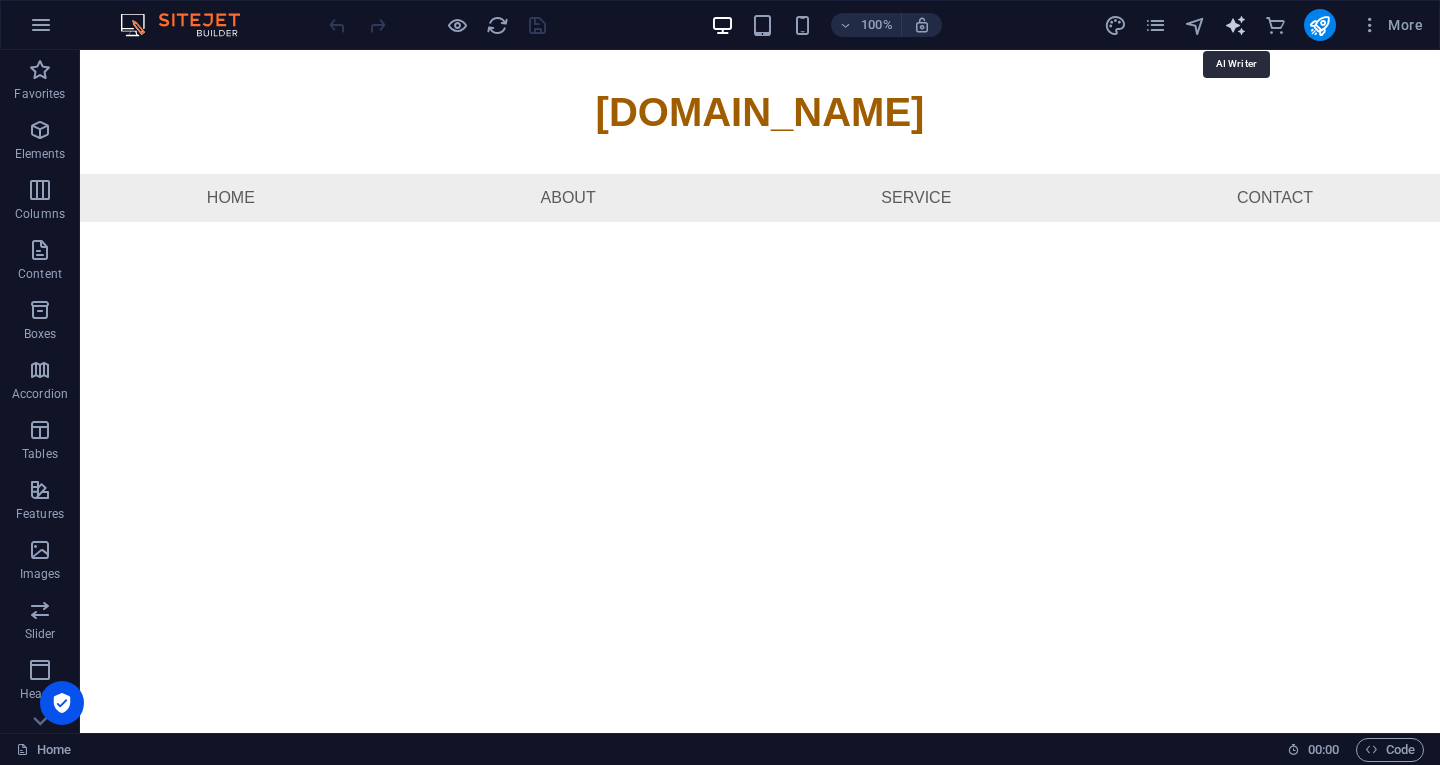 click at bounding box center [1235, 25] 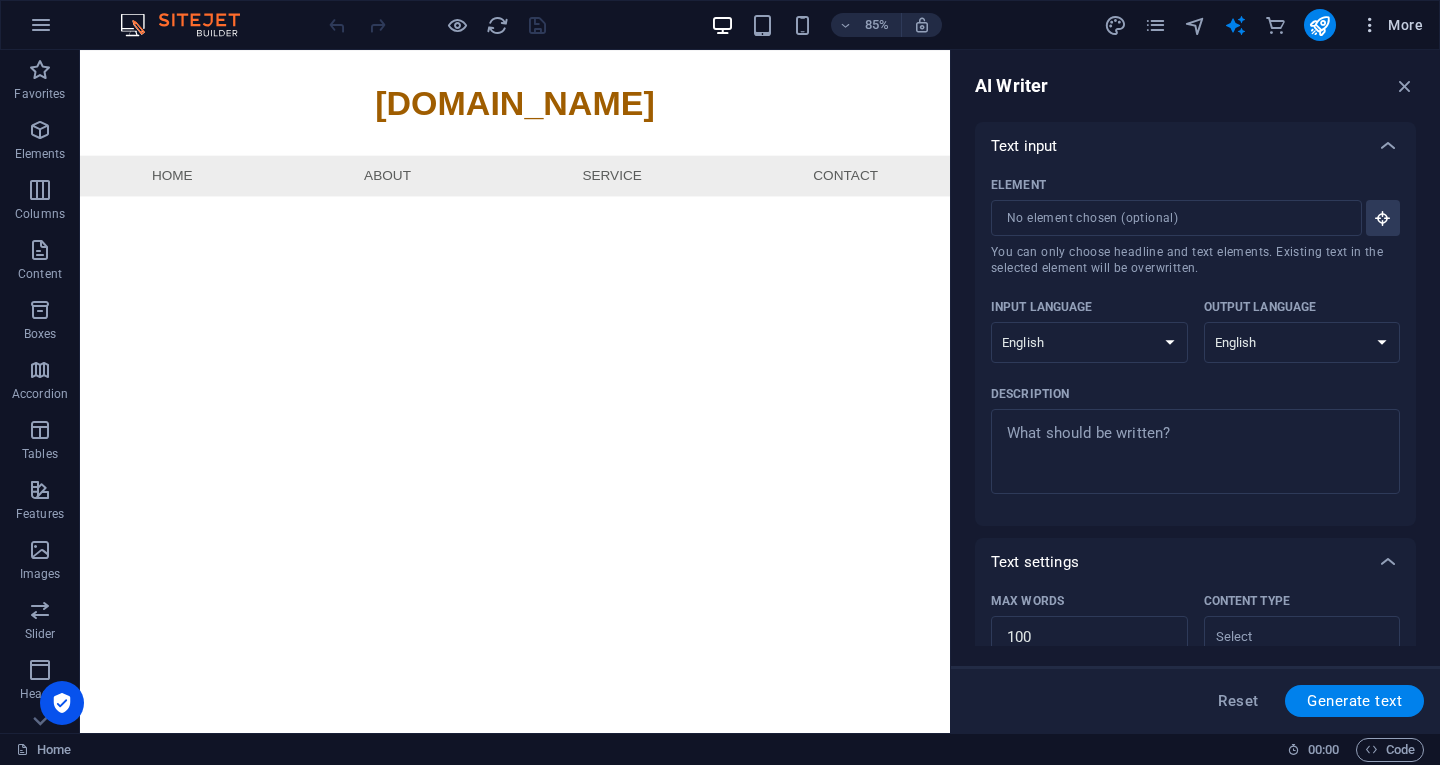 click at bounding box center [1370, 25] 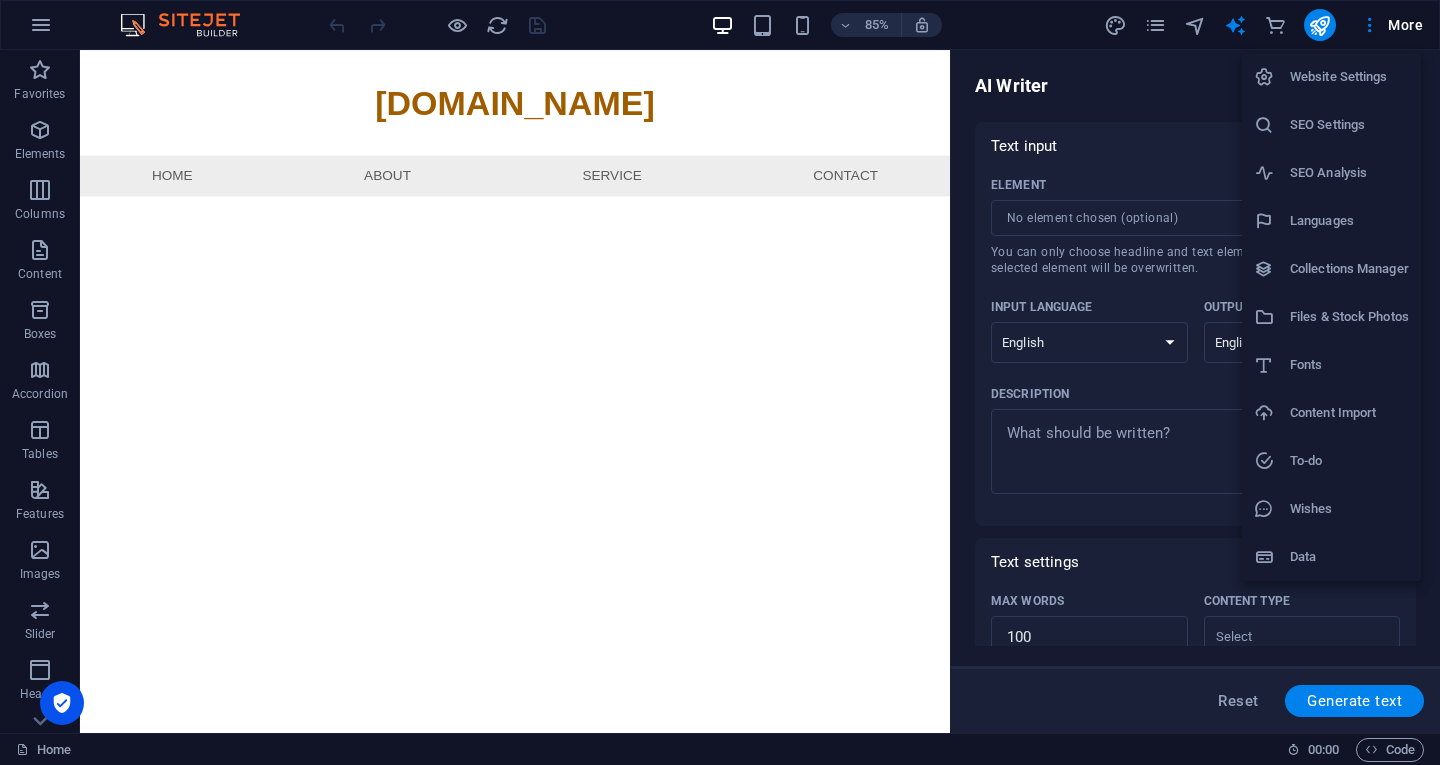 click on "Website Settings" at bounding box center (1349, 77) 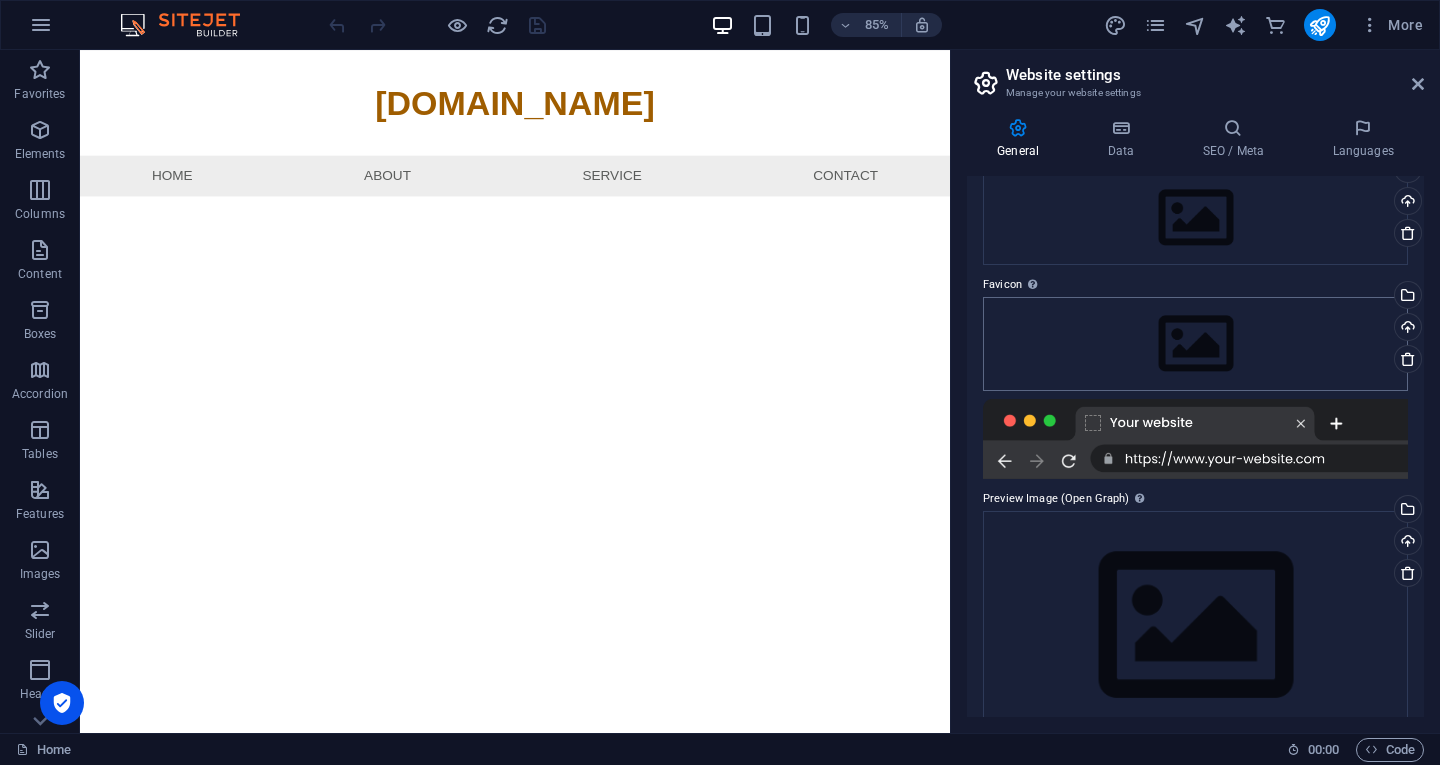 scroll, scrollTop: 140, scrollLeft: 0, axis: vertical 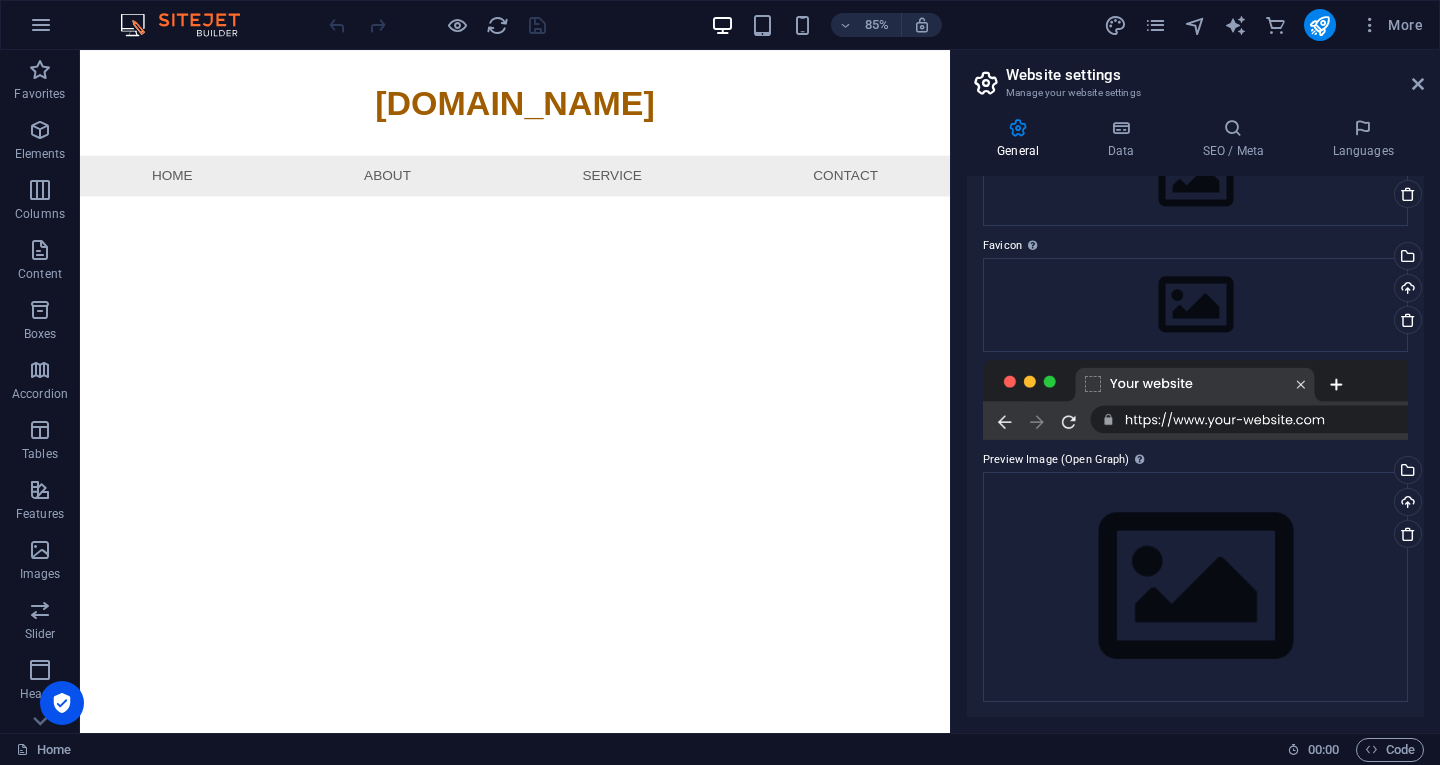 drag, startPoint x: 399, startPoint y: 735, endPoint x: 292, endPoint y: 767, distance: 111.68259 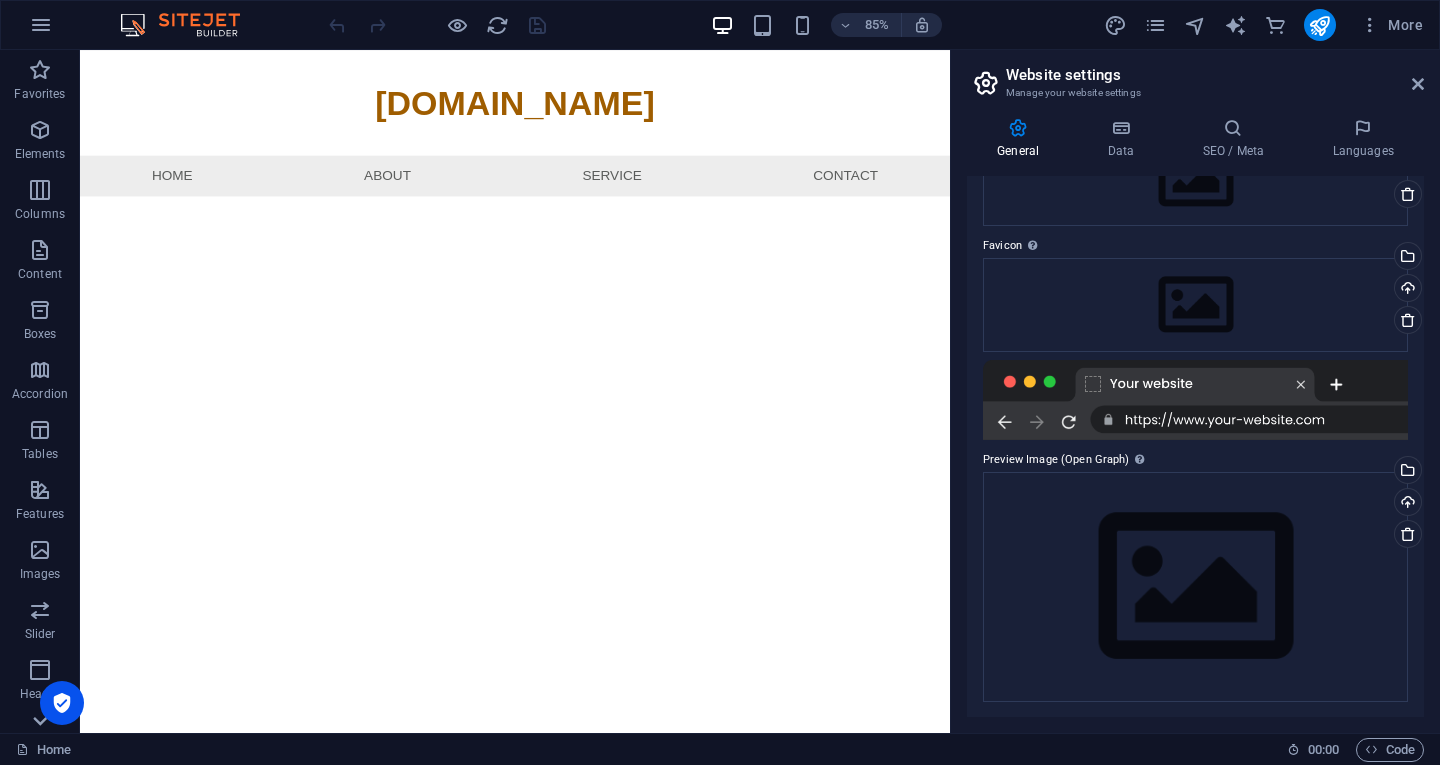click 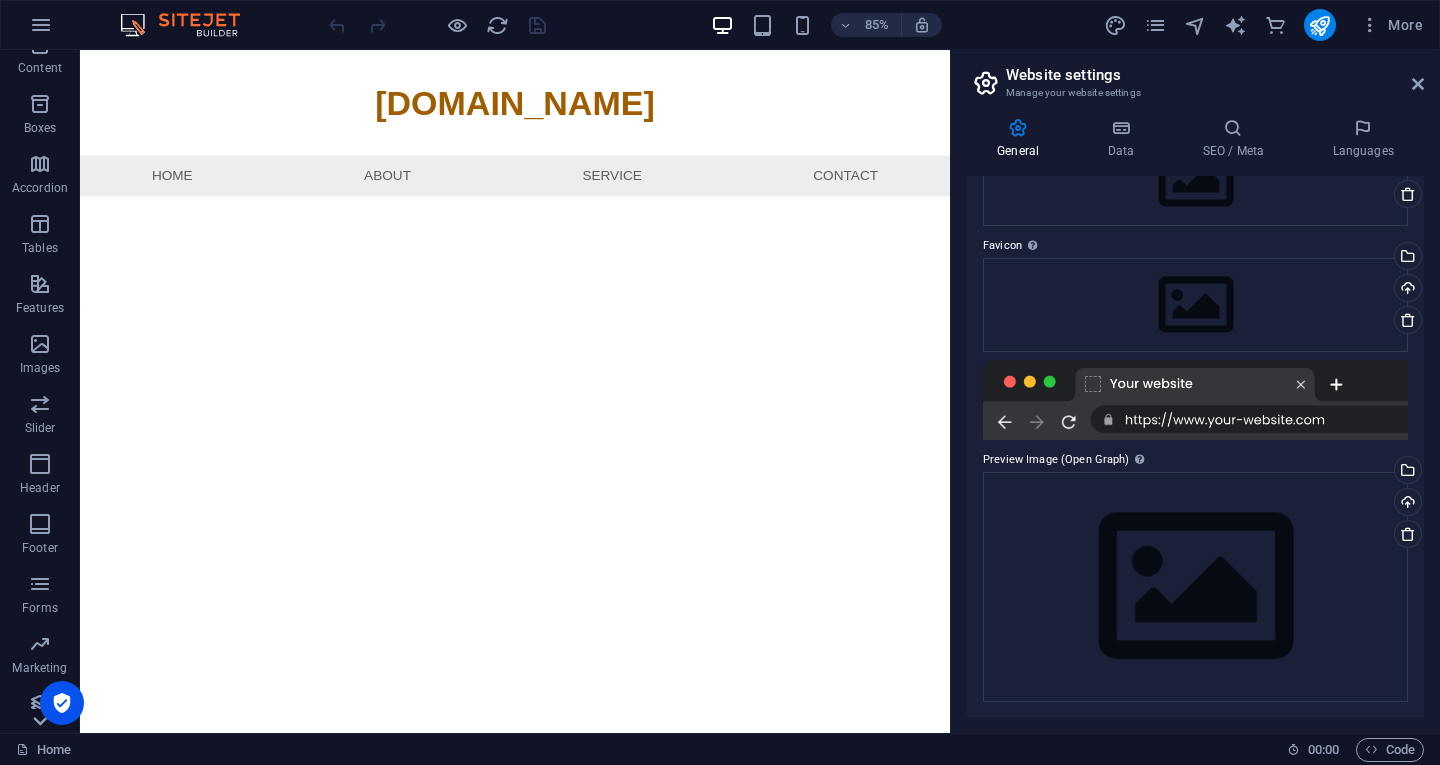 scroll, scrollTop: 277, scrollLeft: 0, axis: vertical 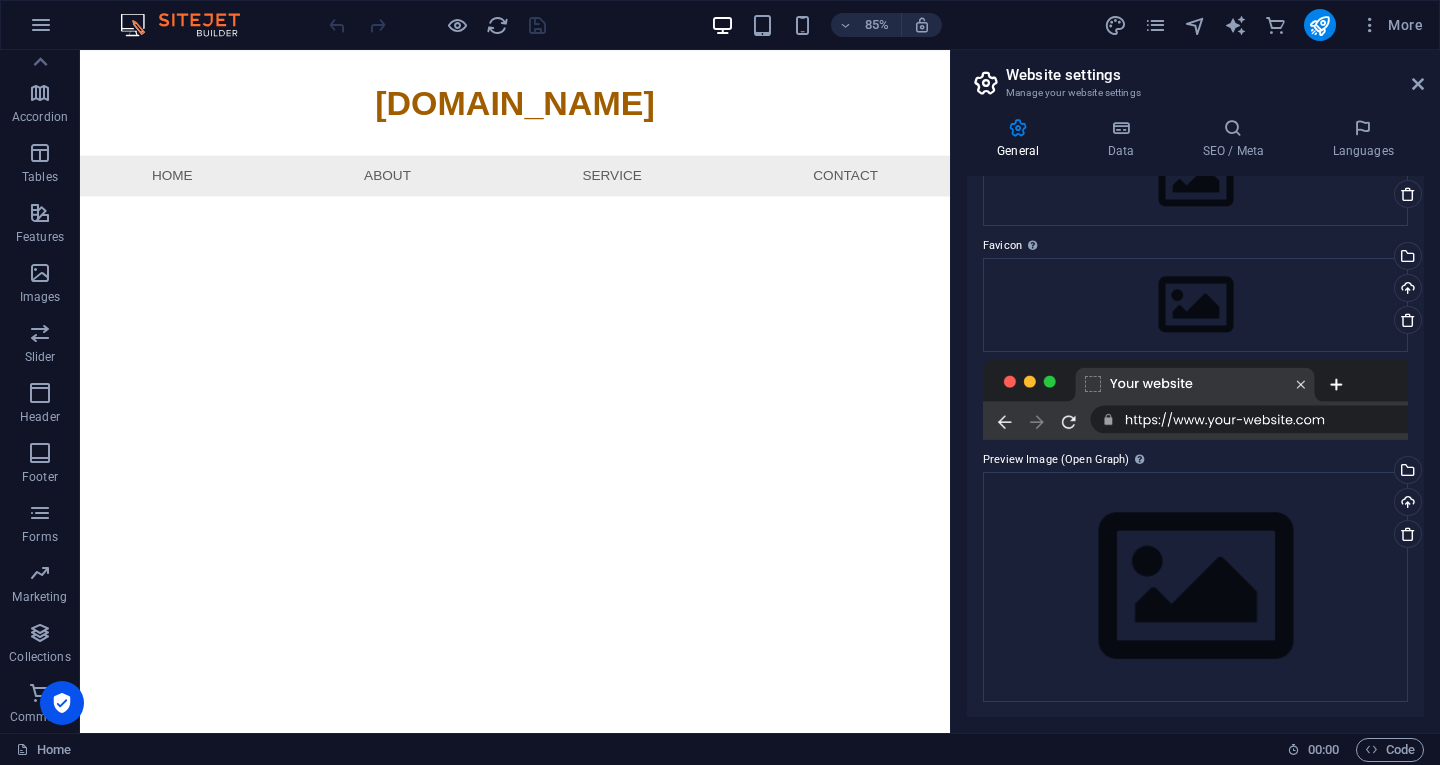 click on "Commerce" at bounding box center (40, 705) 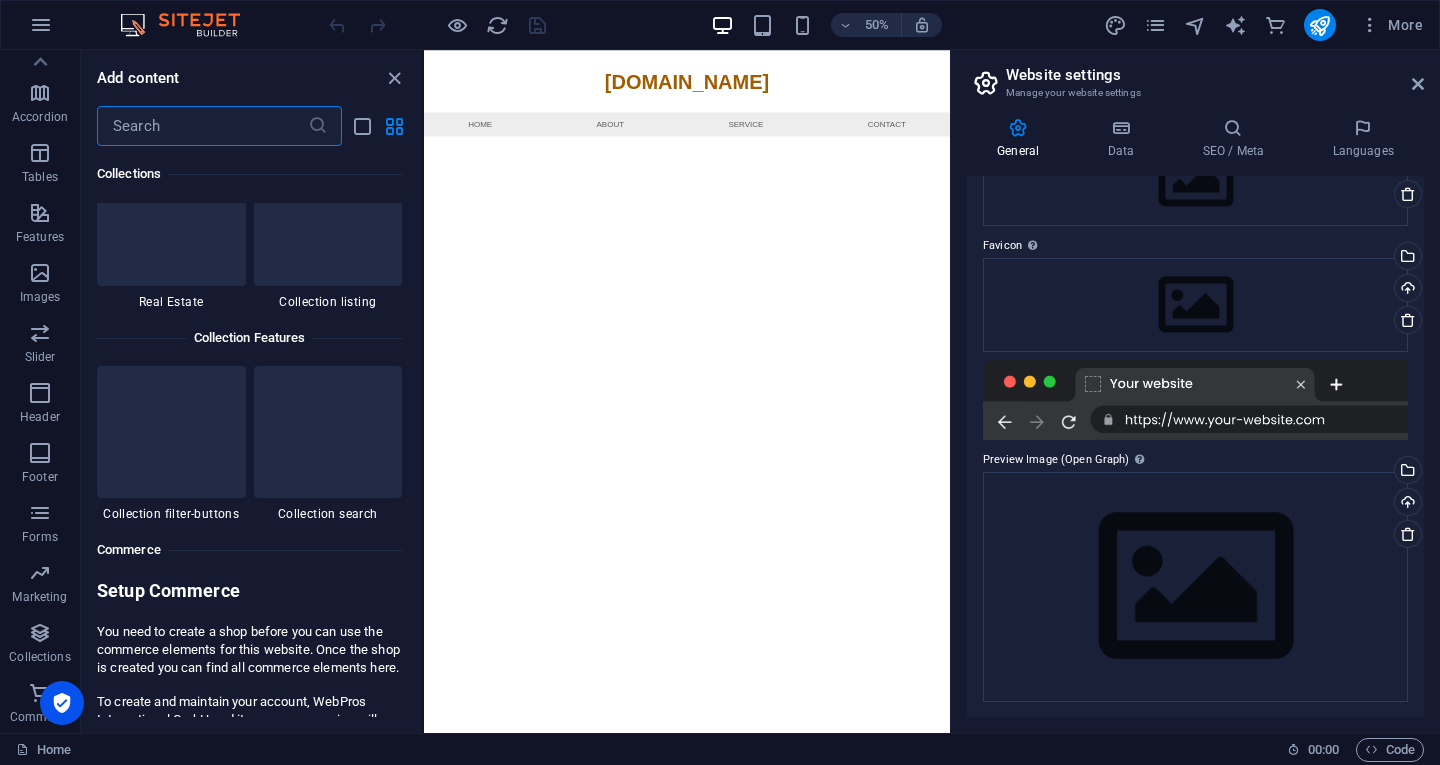 scroll, scrollTop: 19271, scrollLeft: 0, axis: vertical 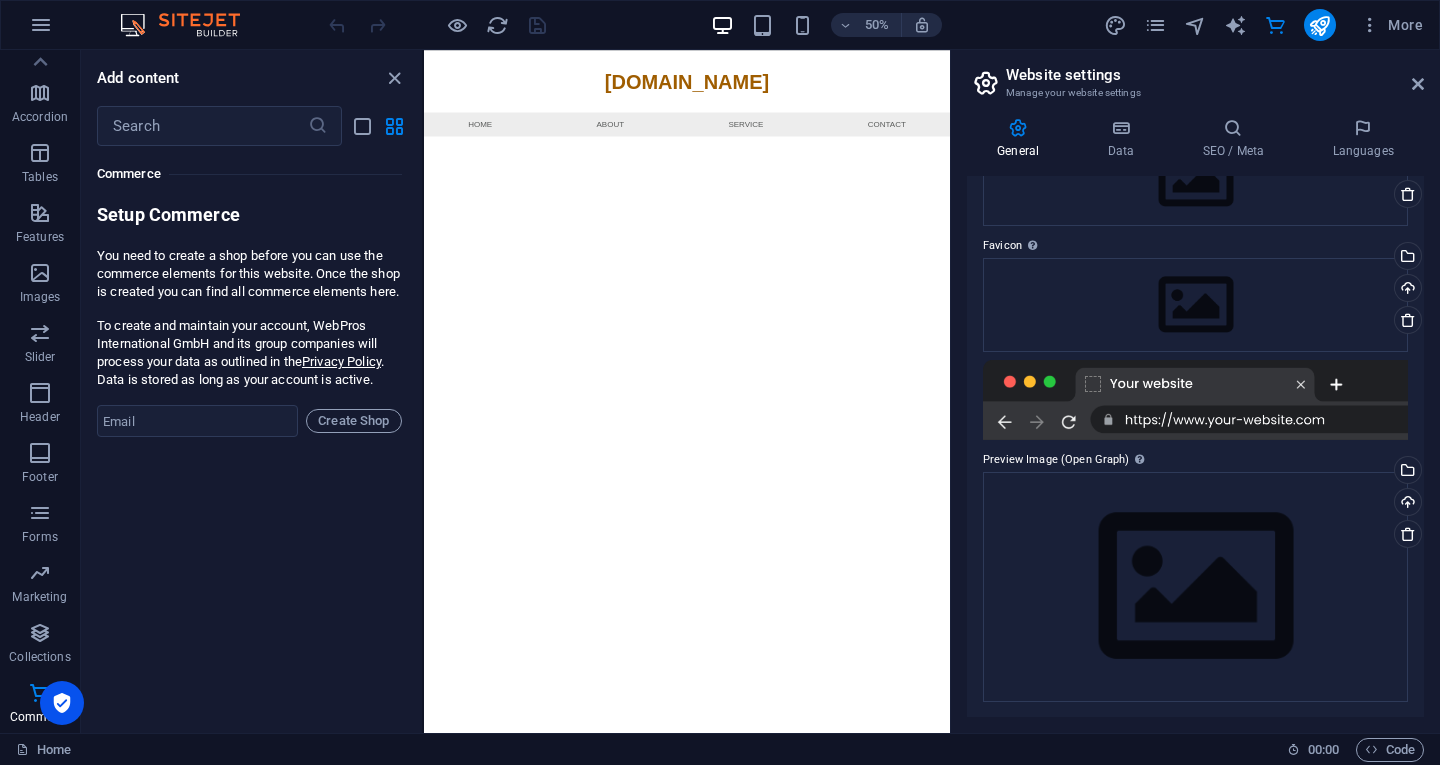 click on "[DOMAIN_NAME] Home About Service Contact" at bounding box center [950, 136] 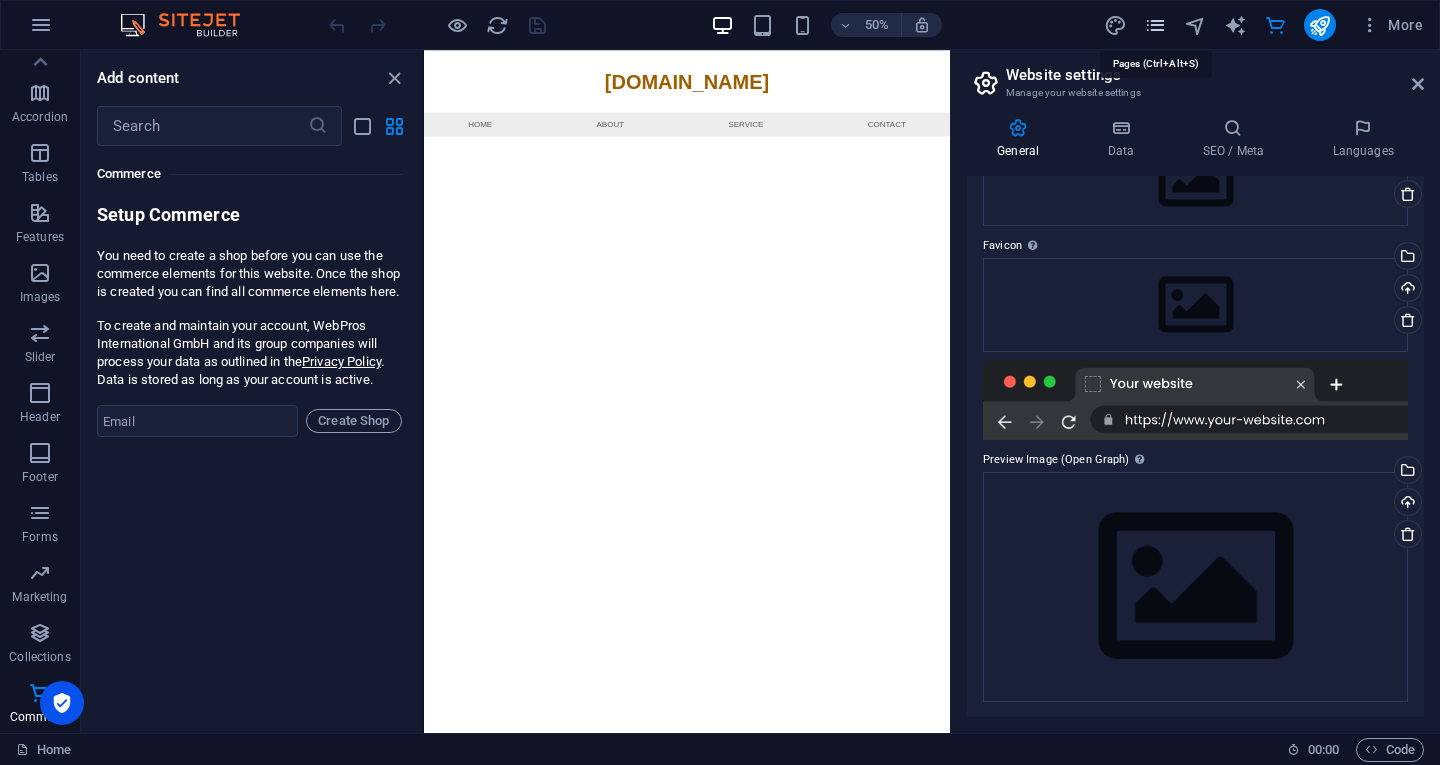 click at bounding box center [1155, 25] 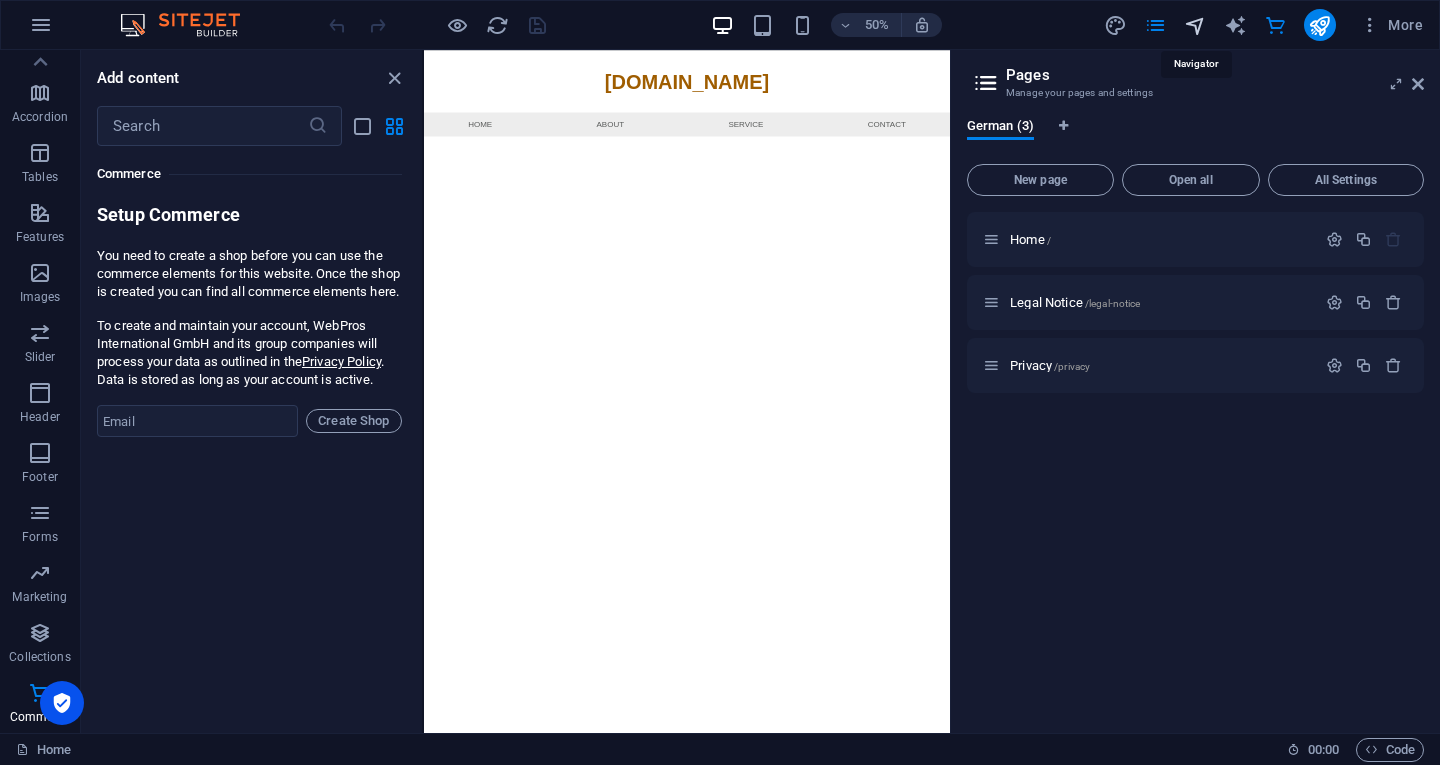 click at bounding box center [1195, 25] 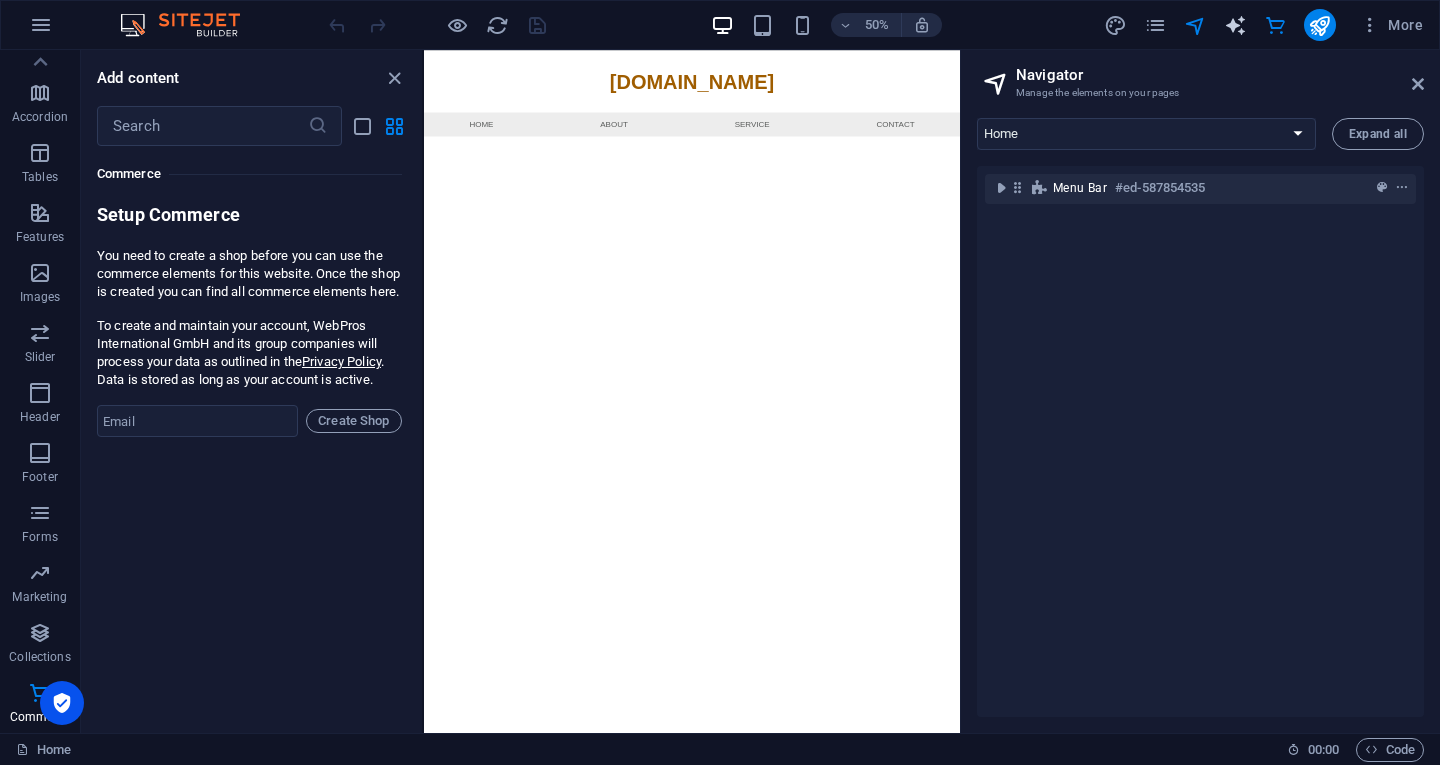 click at bounding box center [1236, 25] 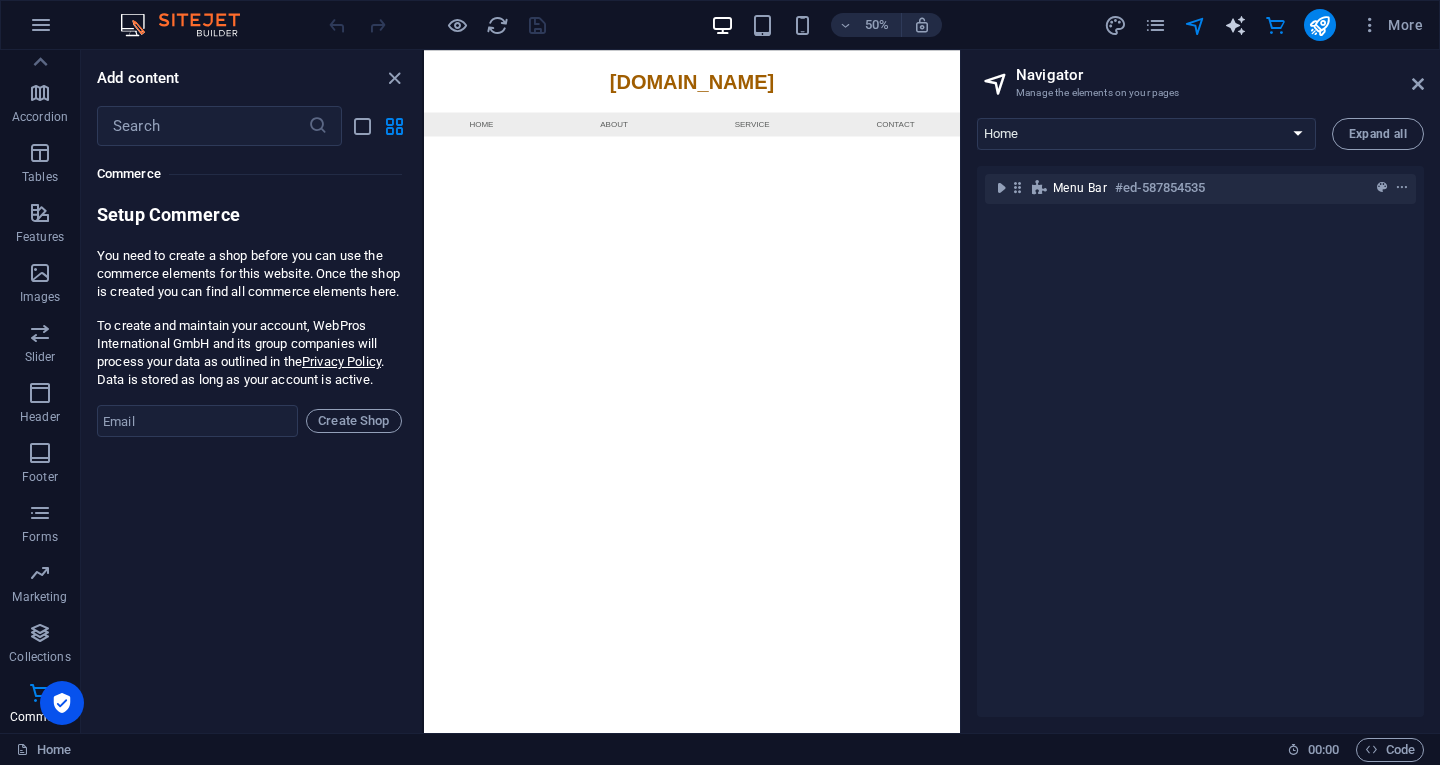 select on "English" 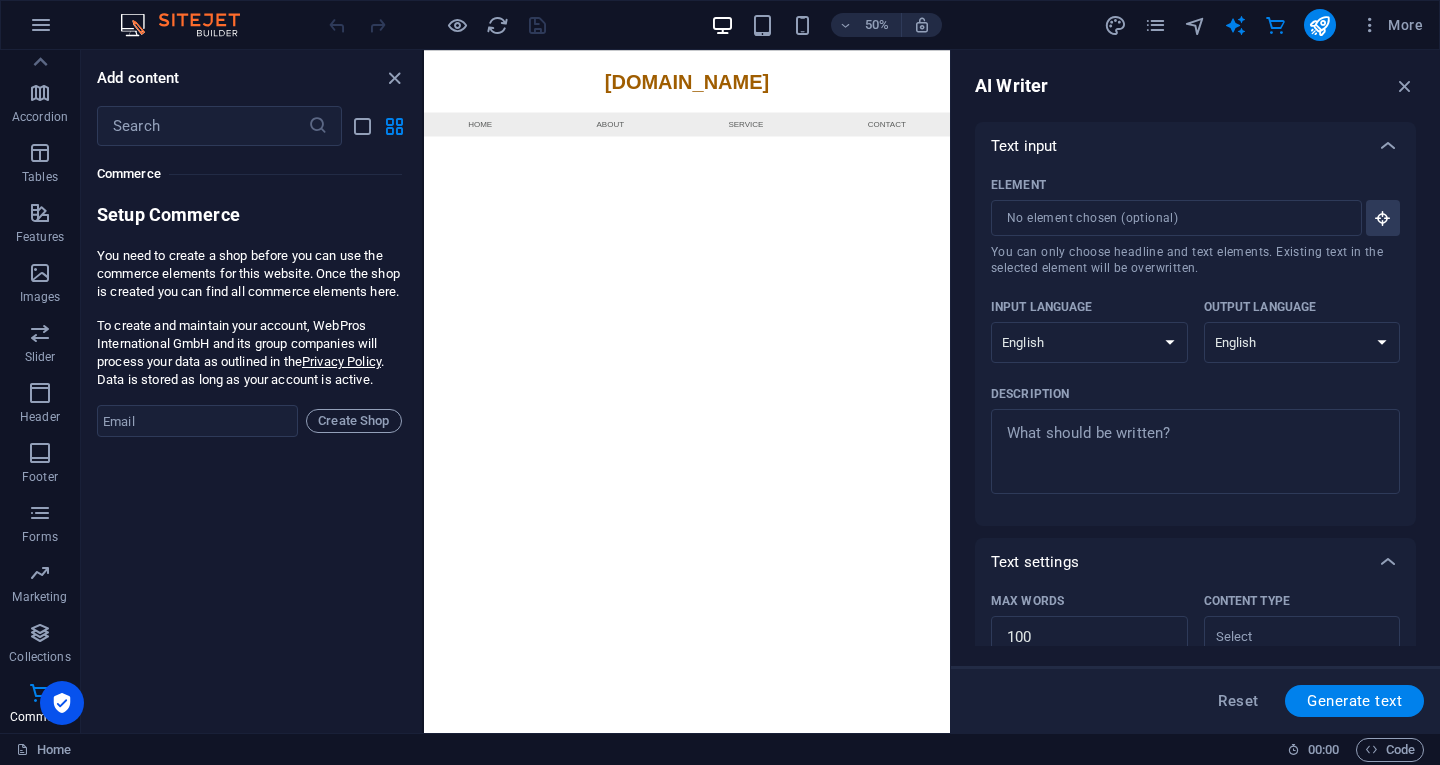 click on "More" at bounding box center [1267, 25] 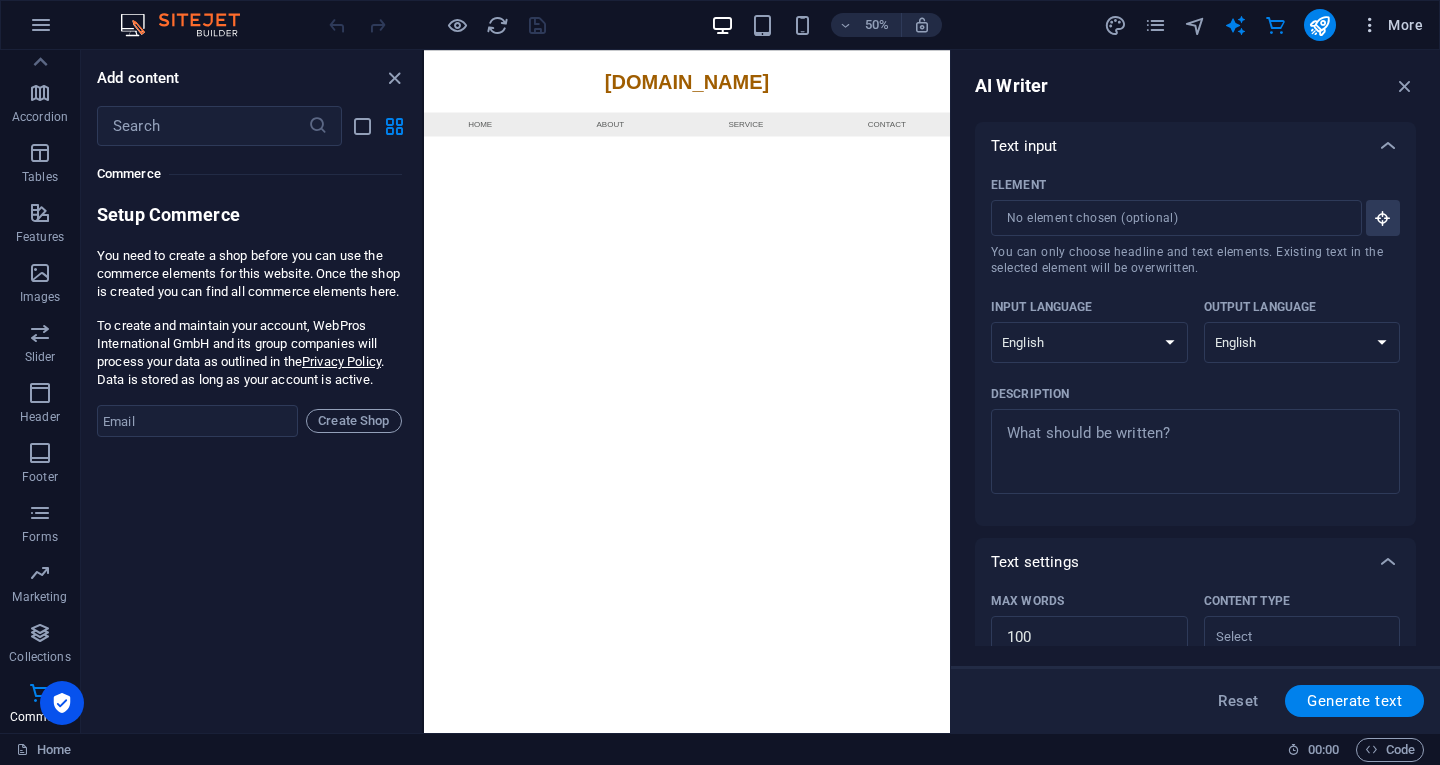 click at bounding box center [1370, 25] 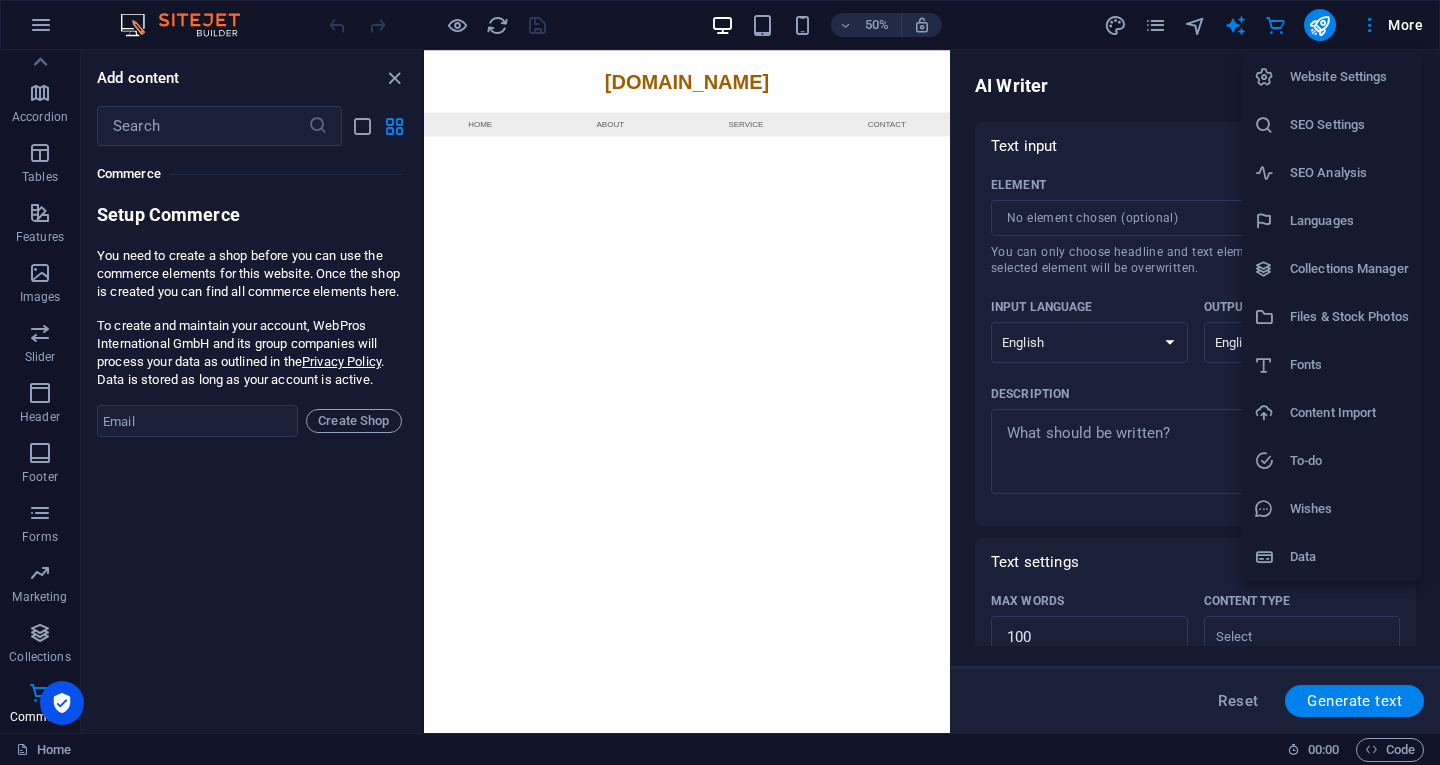 click on "Content Import" at bounding box center [1331, 413] 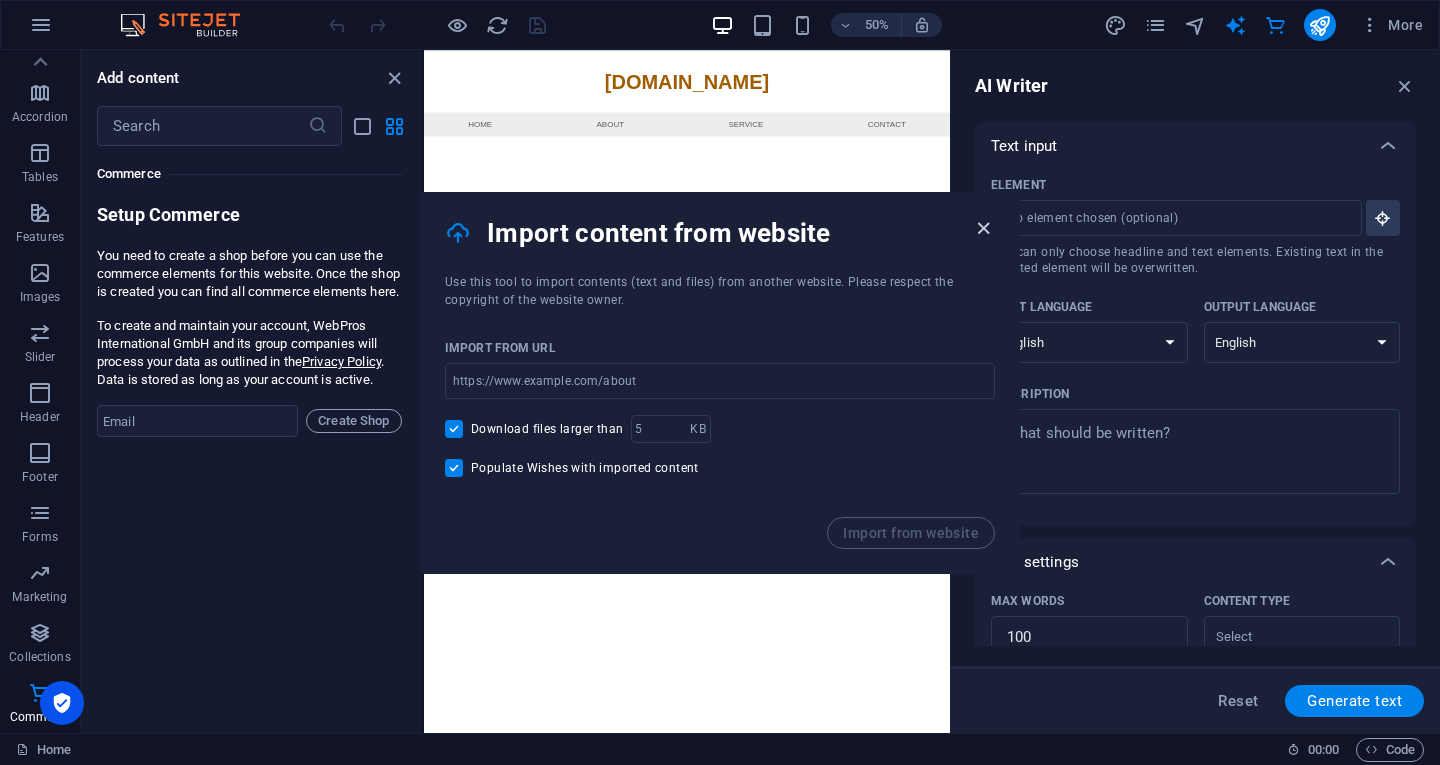 click at bounding box center (983, 228) 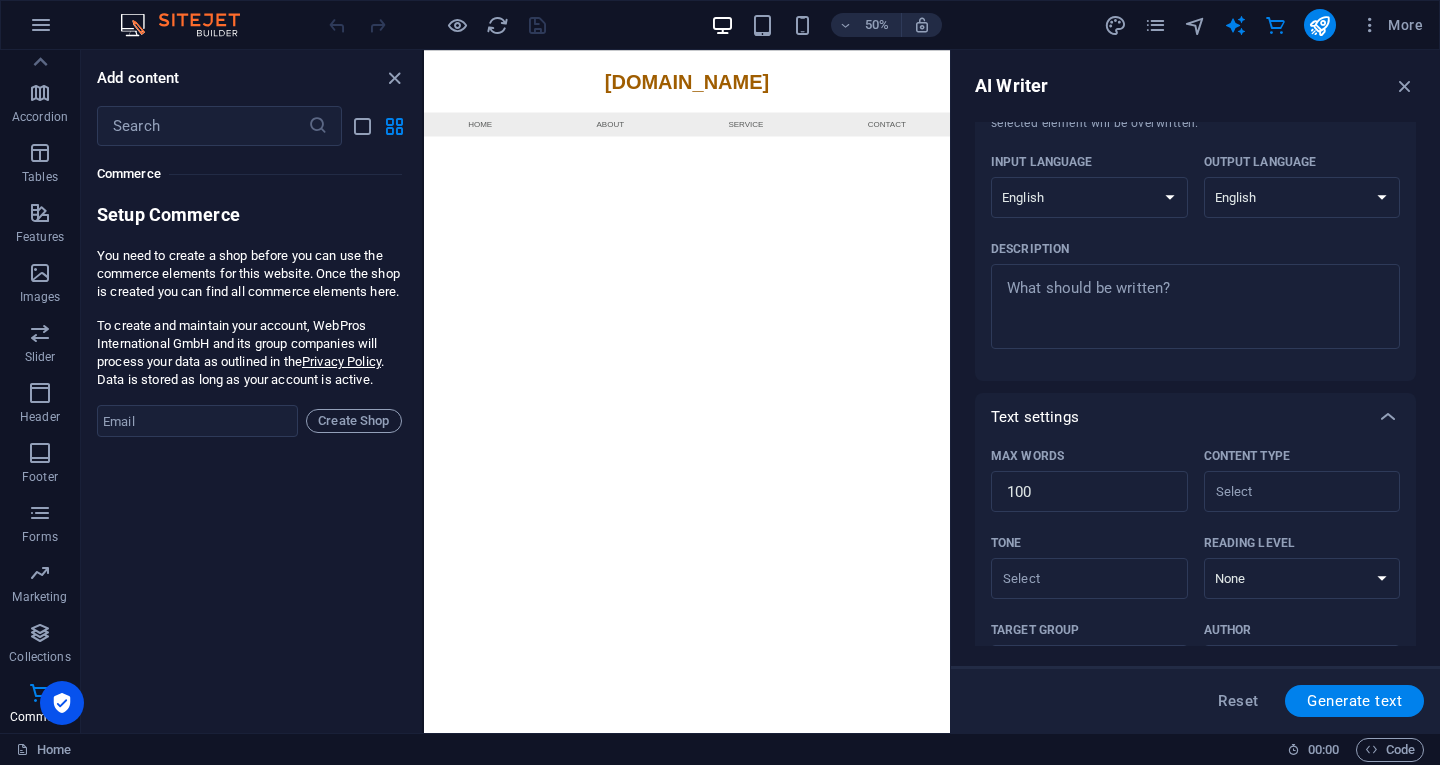 scroll, scrollTop: 391, scrollLeft: 0, axis: vertical 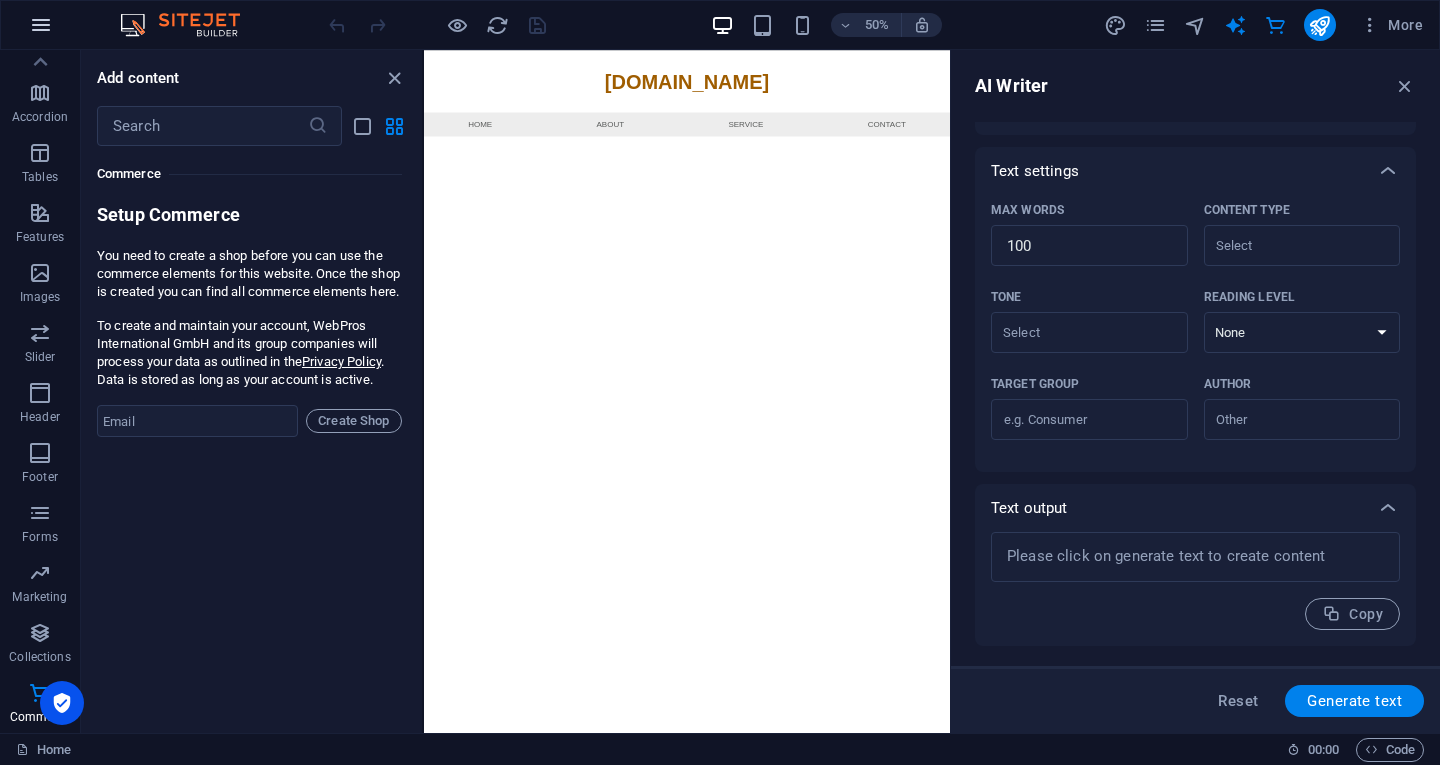 click at bounding box center [41, 25] 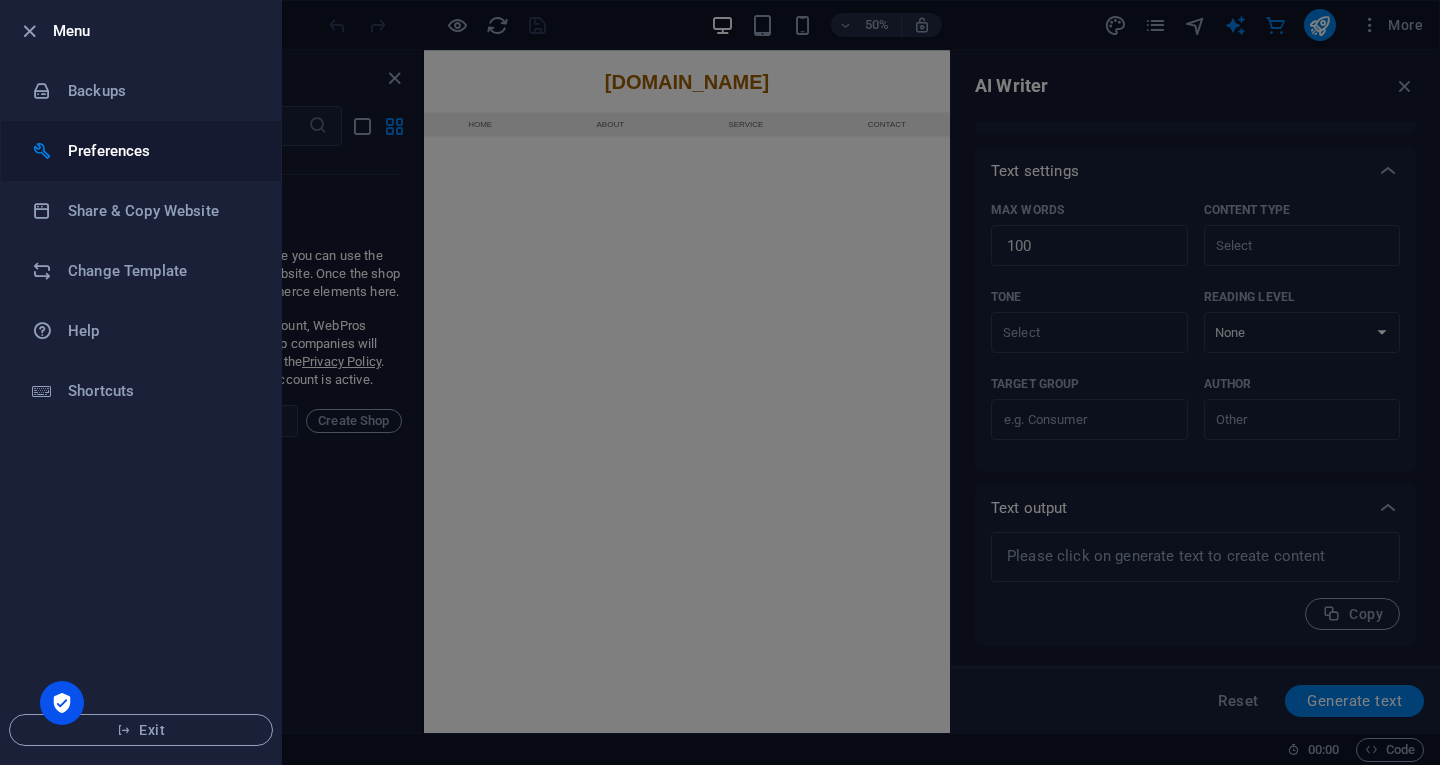 click on "Preferences" at bounding box center [160, 151] 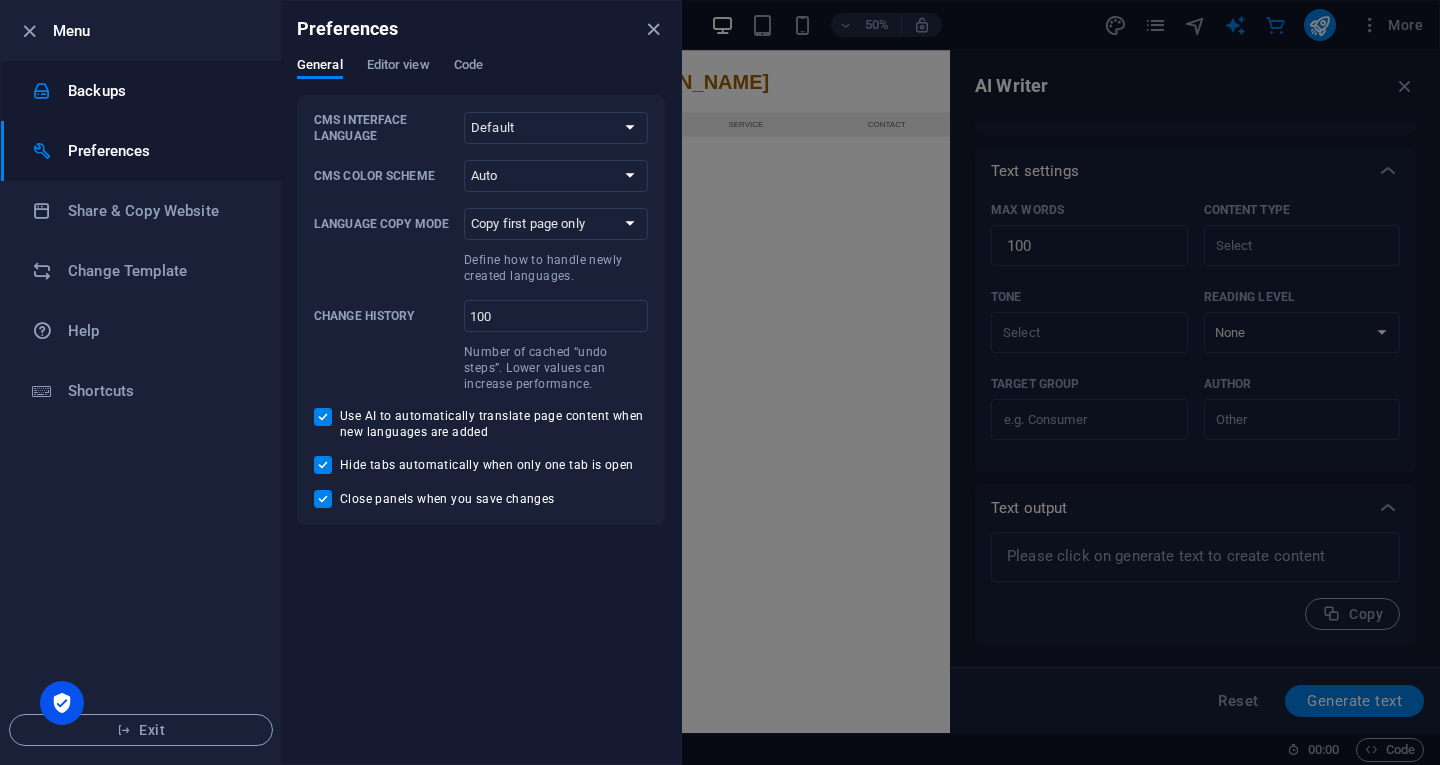 click on "Backups" at bounding box center (141, 91) 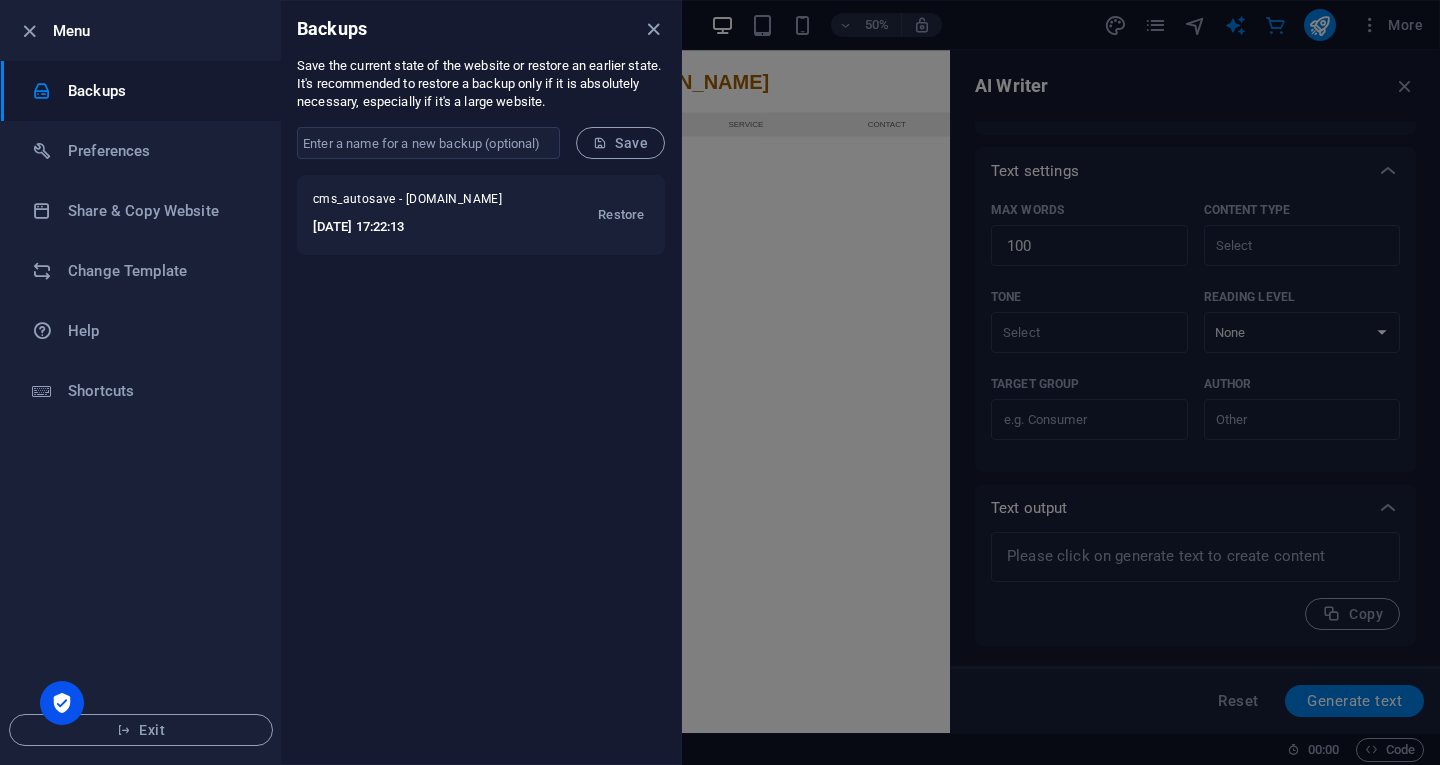 click on "Menu" at bounding box center [141, 31] 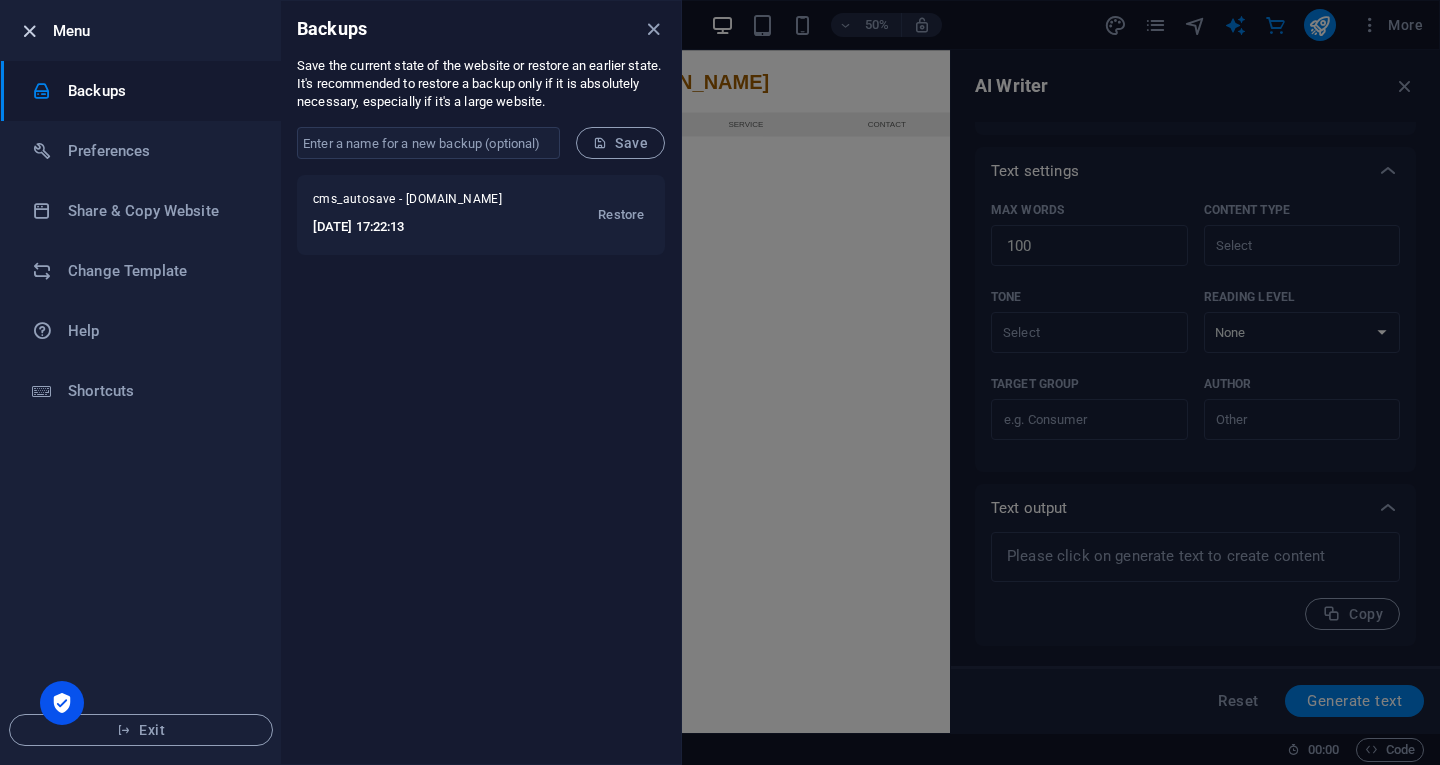 click at bounding box center [29, 31] 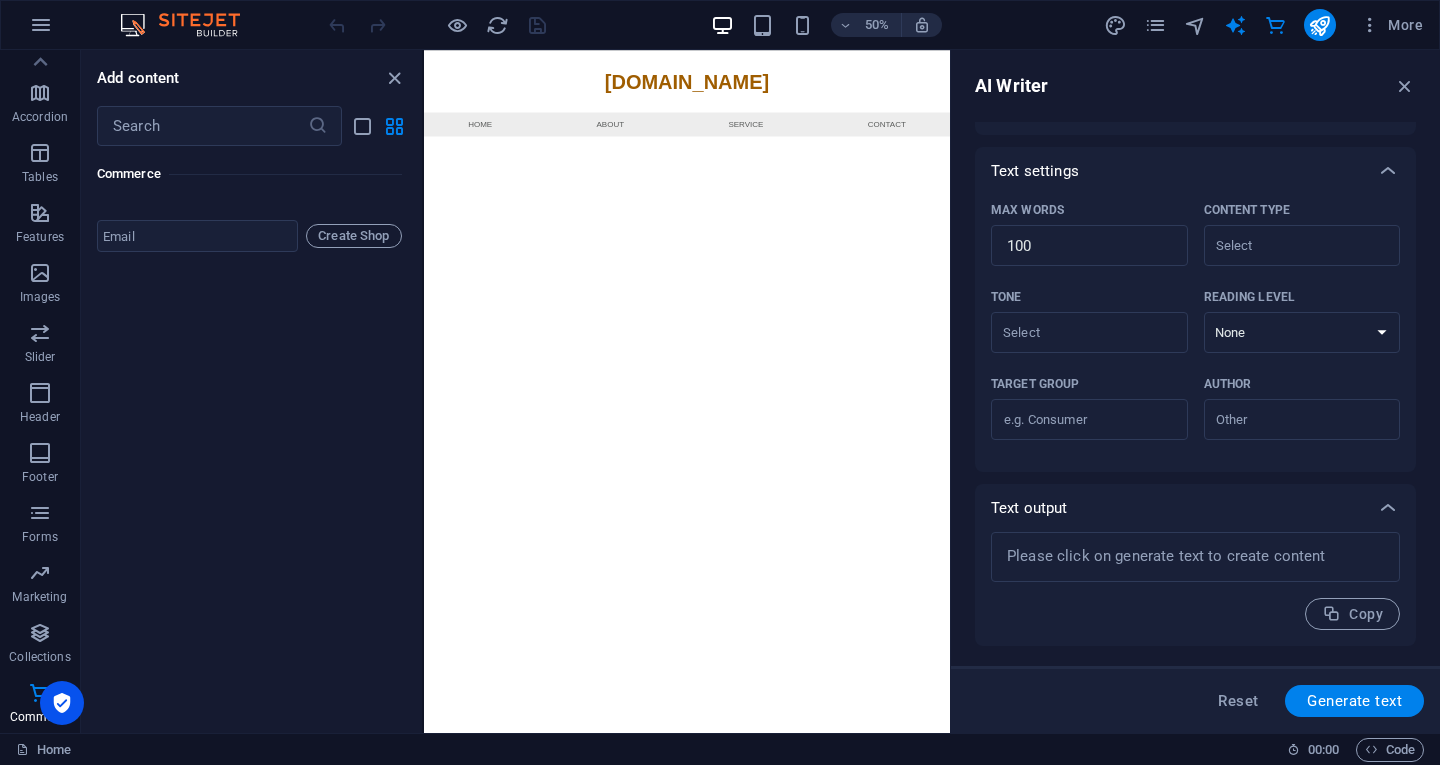 scroll, scrollTop: 19474, scrollLeft: 0, axis: vertical 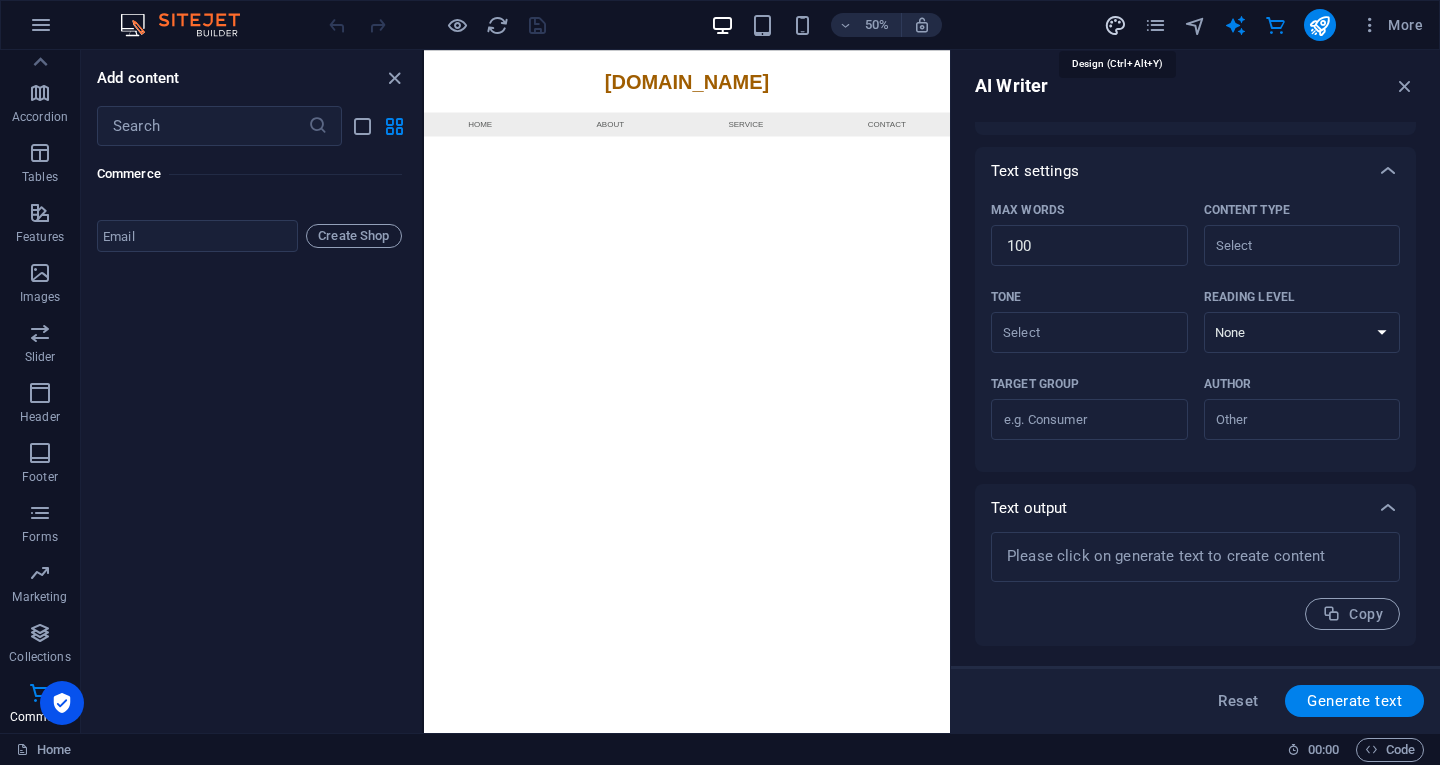 click at bounding box center (1115, 25) 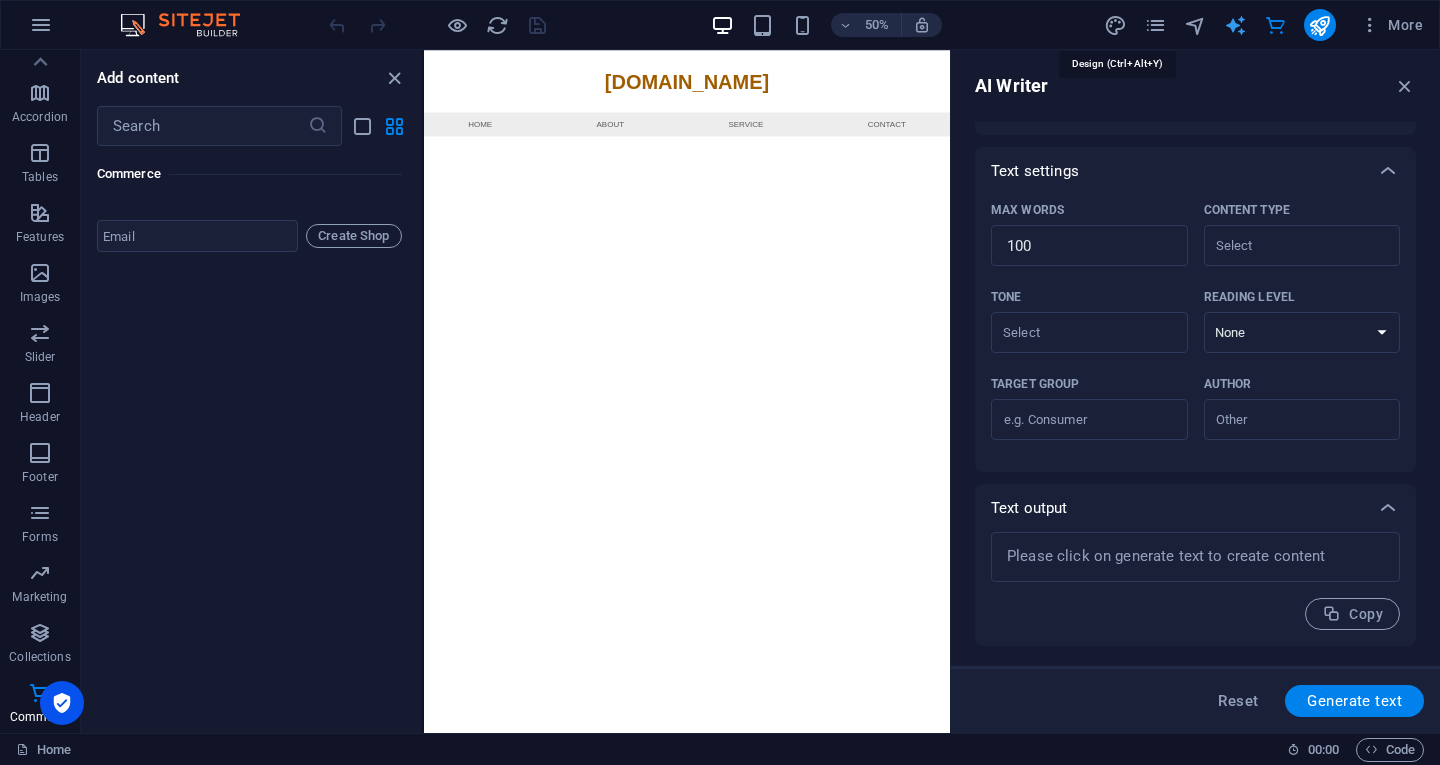 select on "px" 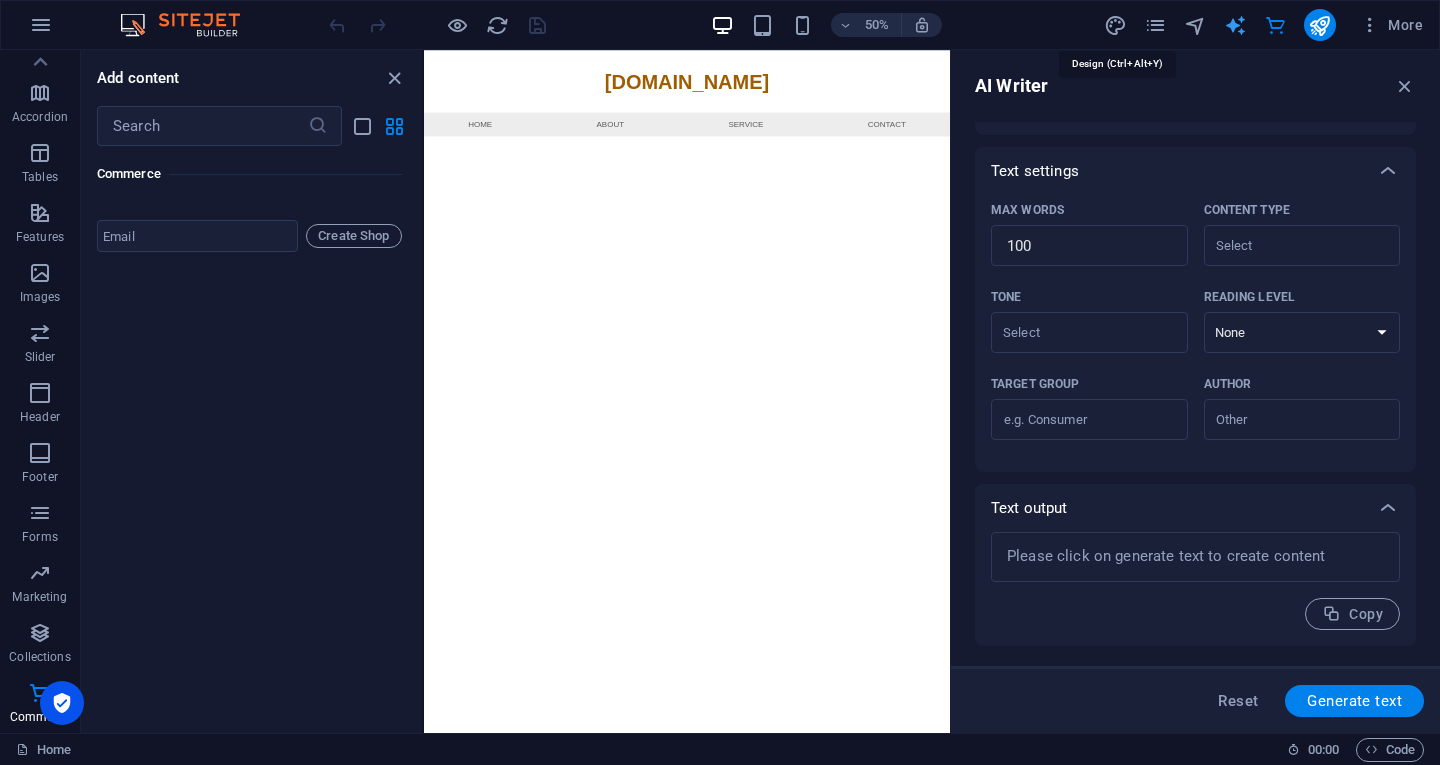 select on "400" 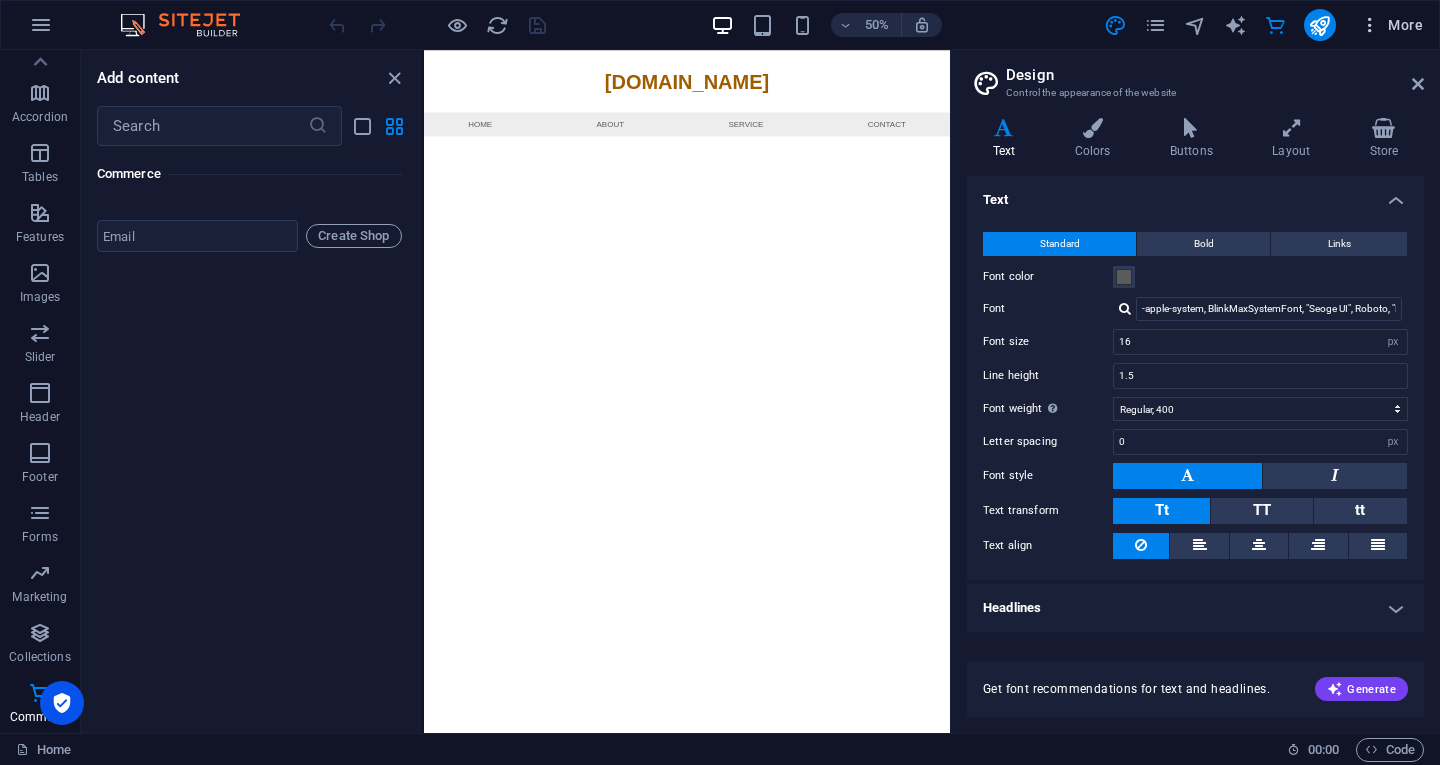 click on "More" at bounding box center [1391, 25] 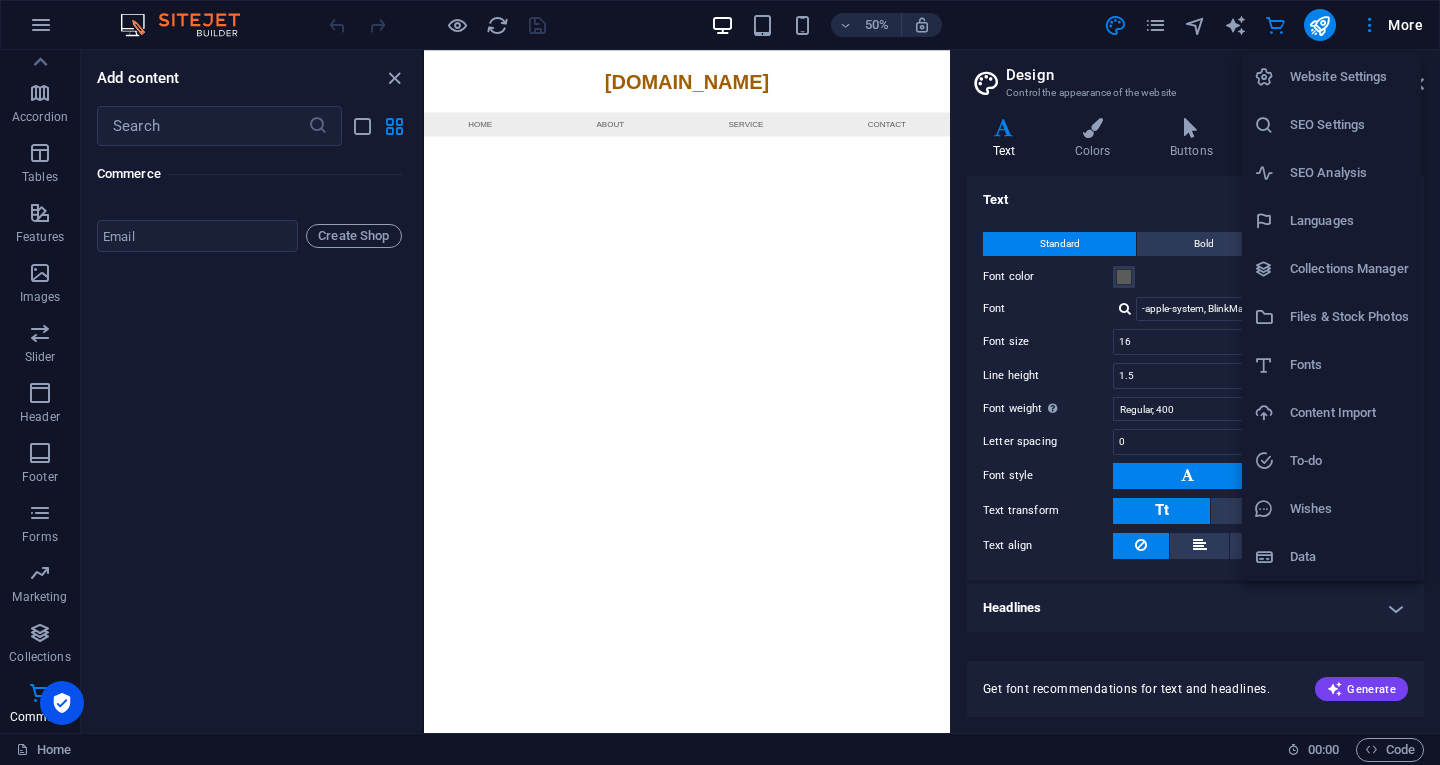 click at bounding box center [720, 382] 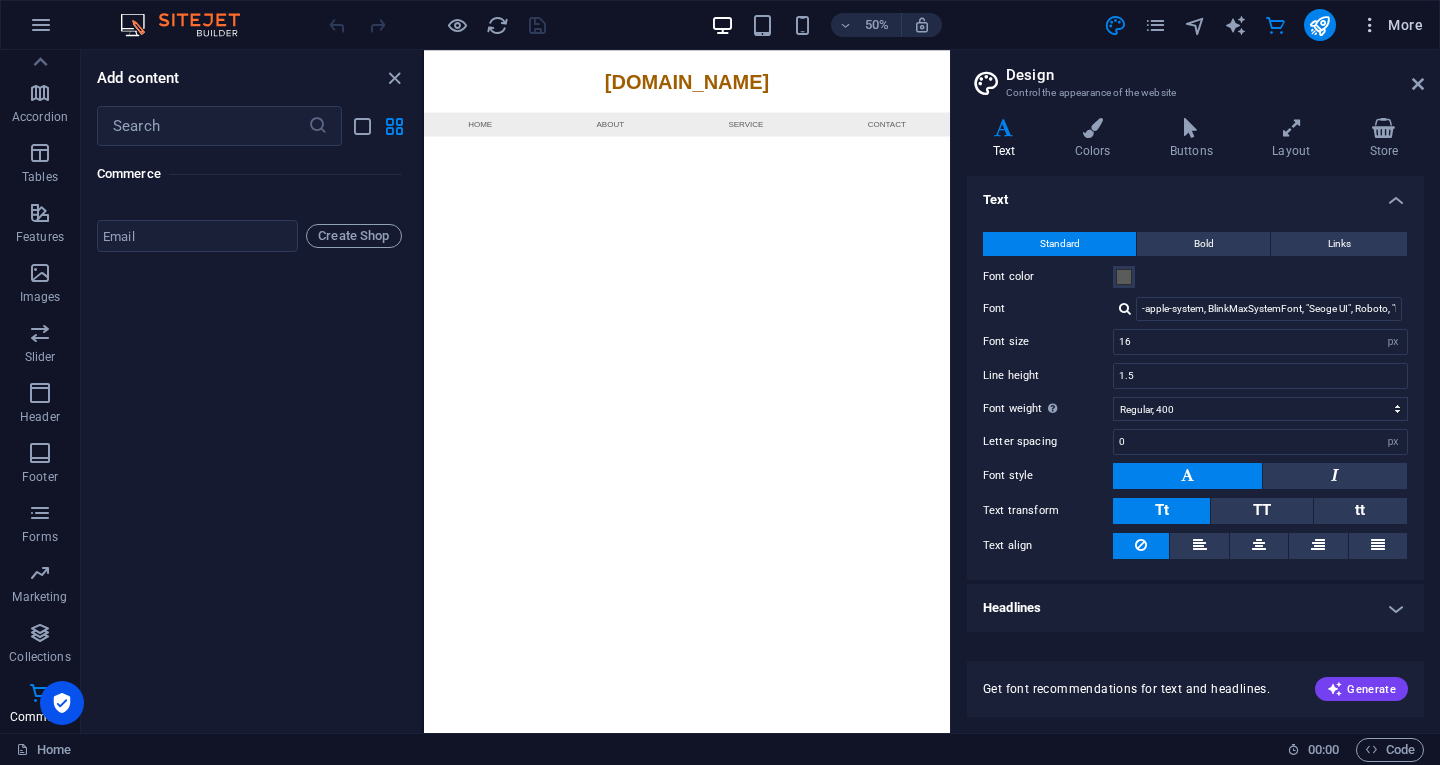 click at bounding box center [1370, 25] 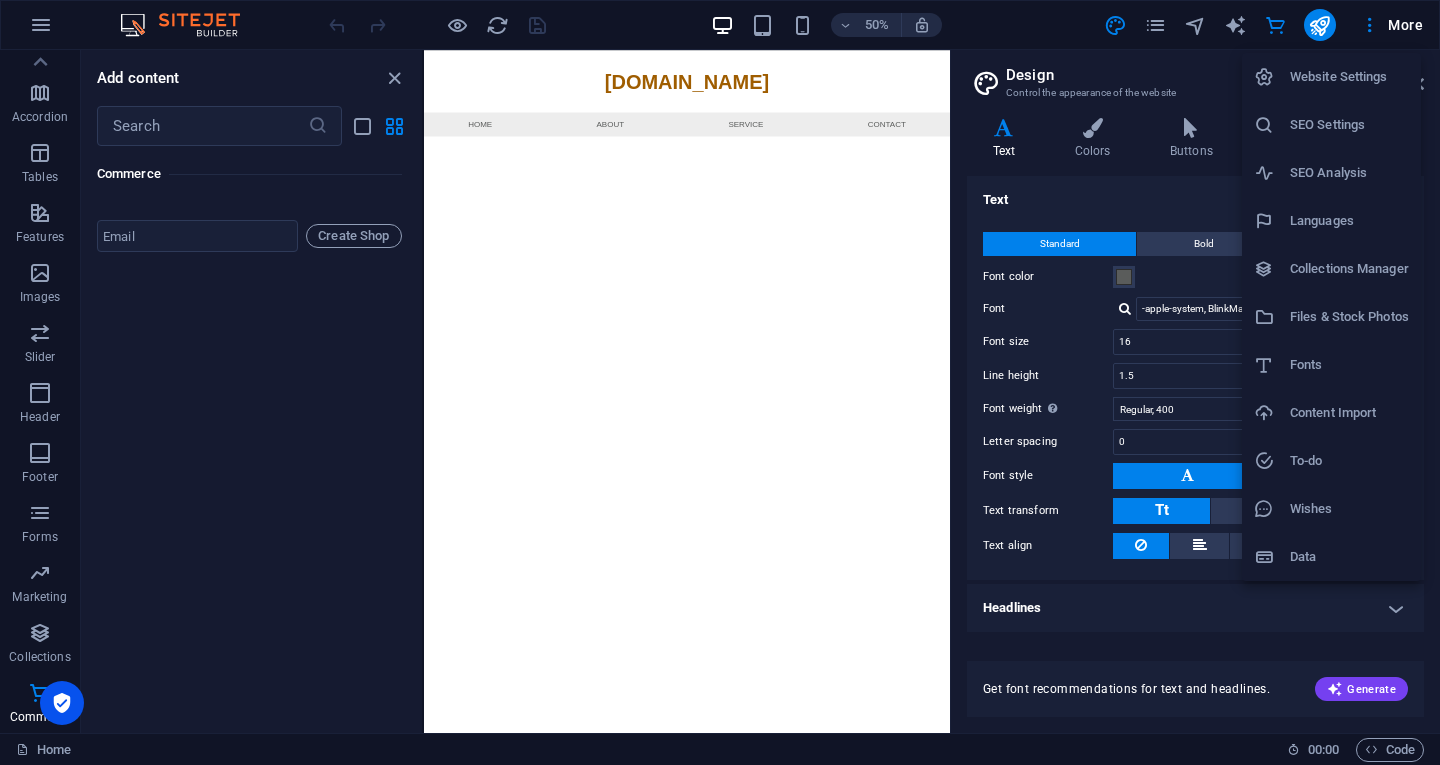 click on "Website Settings" at bounding box center [1331, 77] 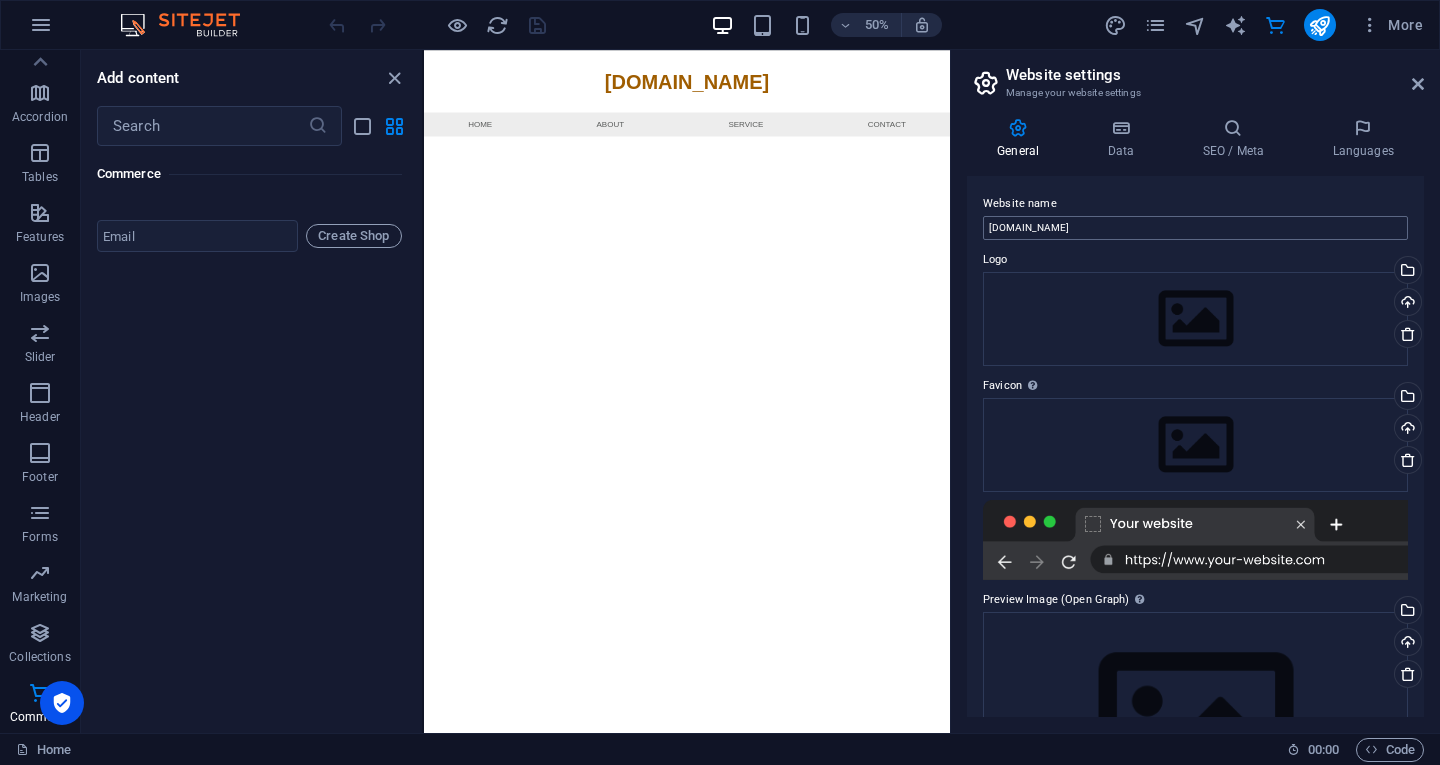 scroll, scrollTop: 140, scrollLeft: 0, axis: vertical 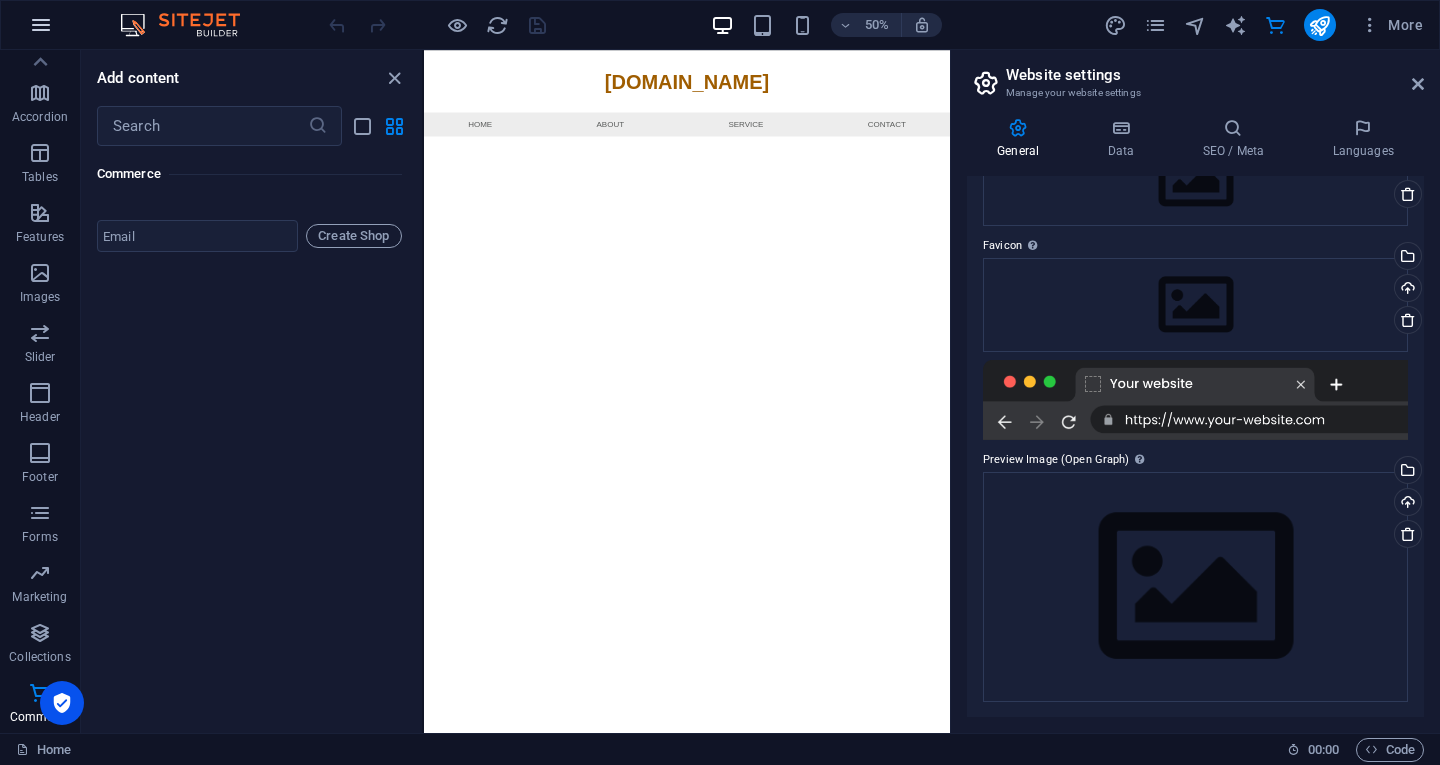 click at bounding box center [41, 25] 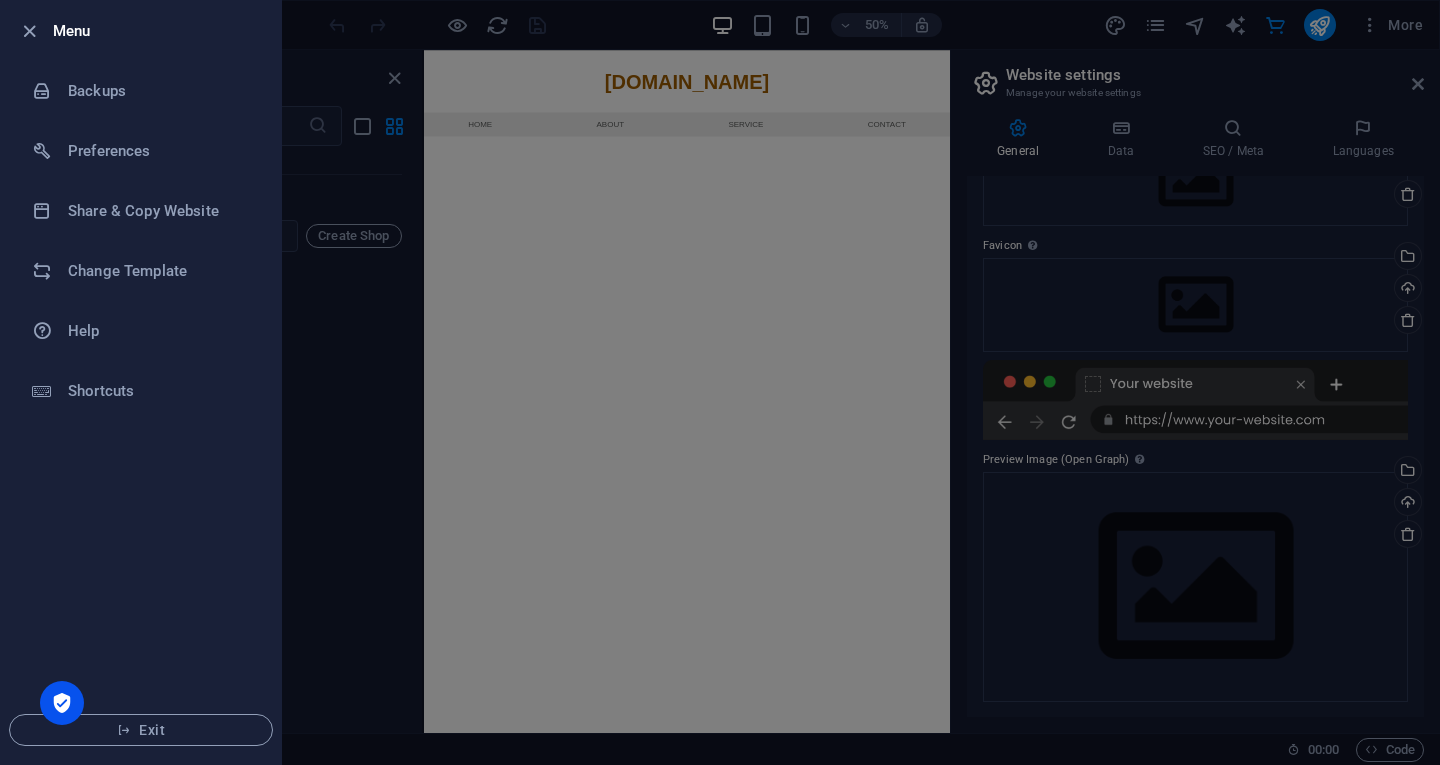 click on "Menu Backups Preferences Share & Copy Website Change Template Help Shortcuts Exit" at bounding box center (141, 382) 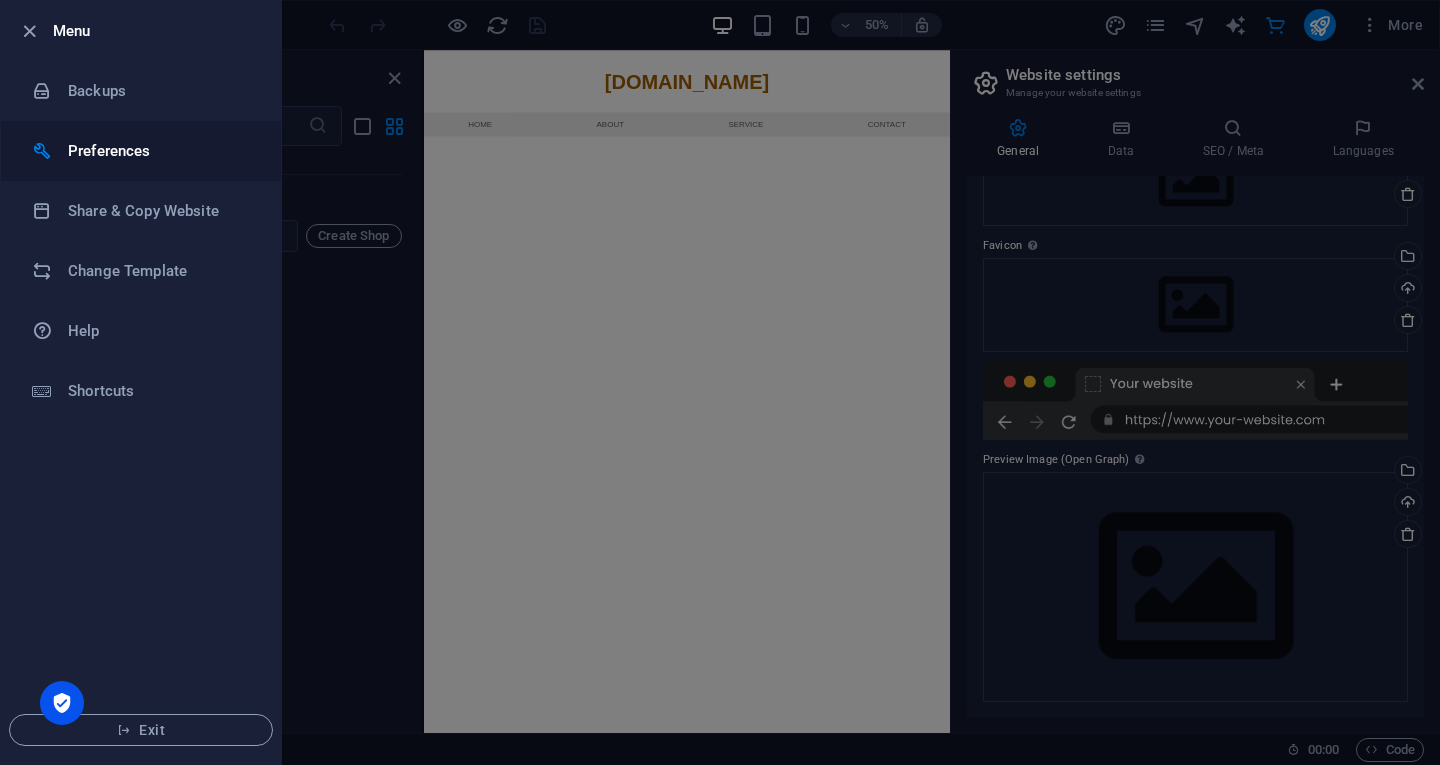 click on "Preferences" at bounding box center [141, 151] 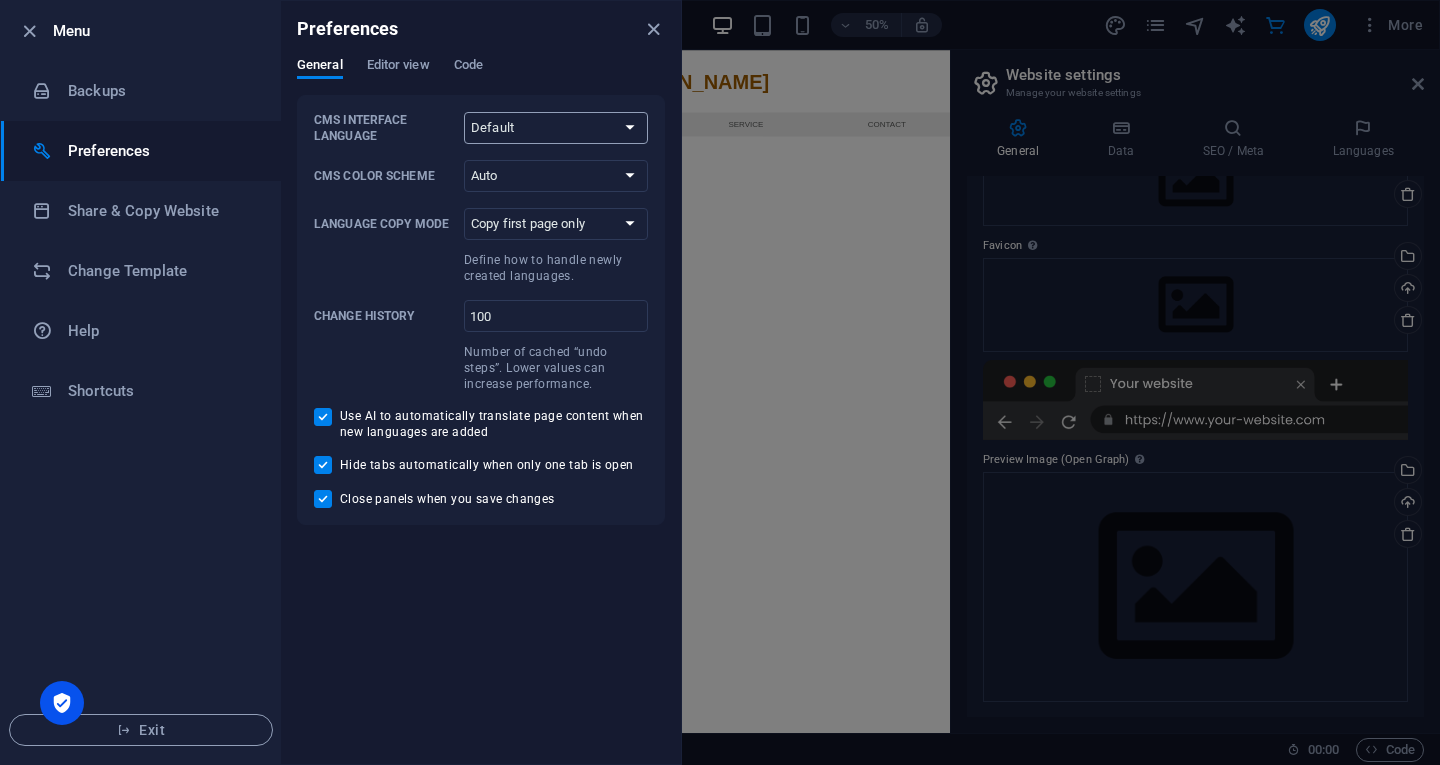 click on "Default Deutsch English Español Français Magyar Italiano Nederlands Polski Português русский язык Svenska Türkçe 日本語" at bounding box center (556, 128) 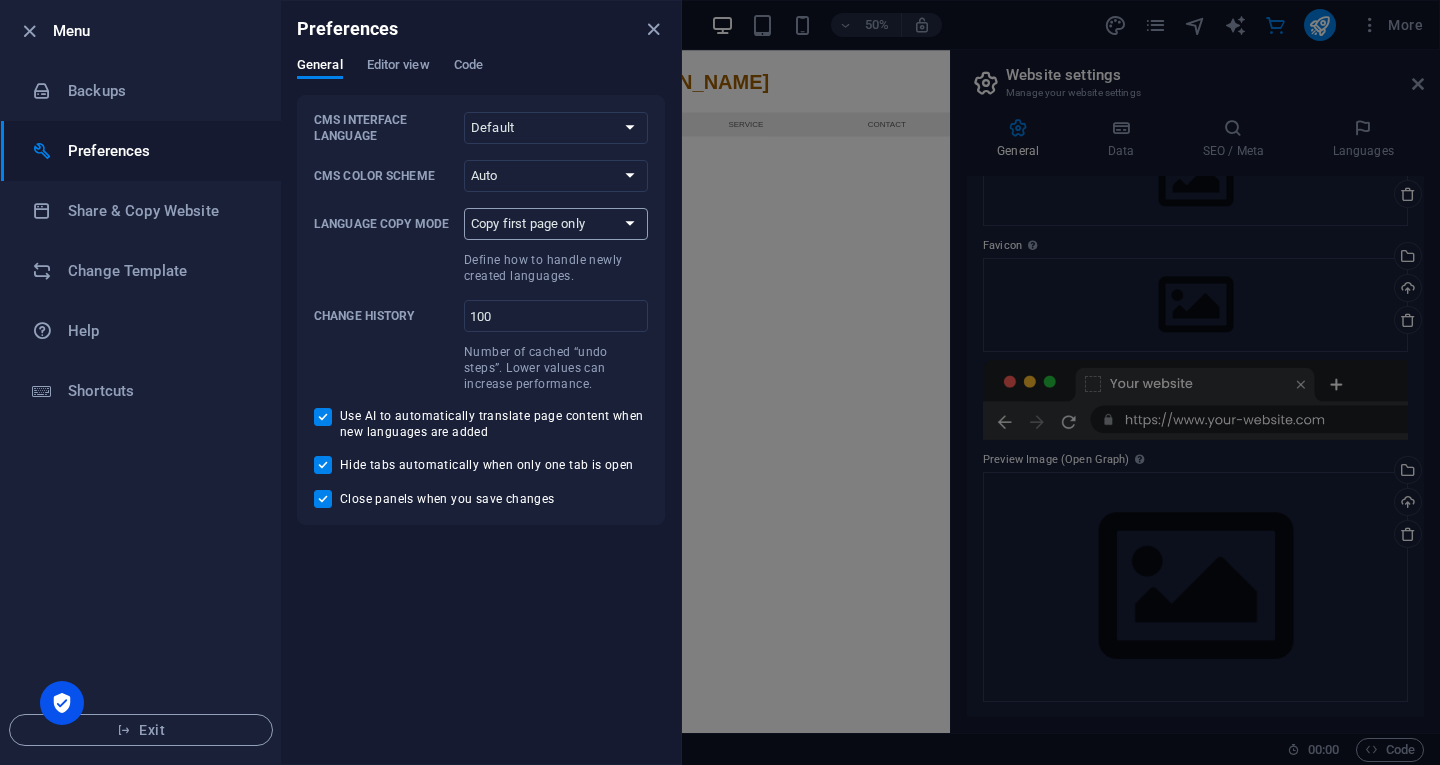 click on "Copy first page only Copy all pages" at bounding box center (556, 224) 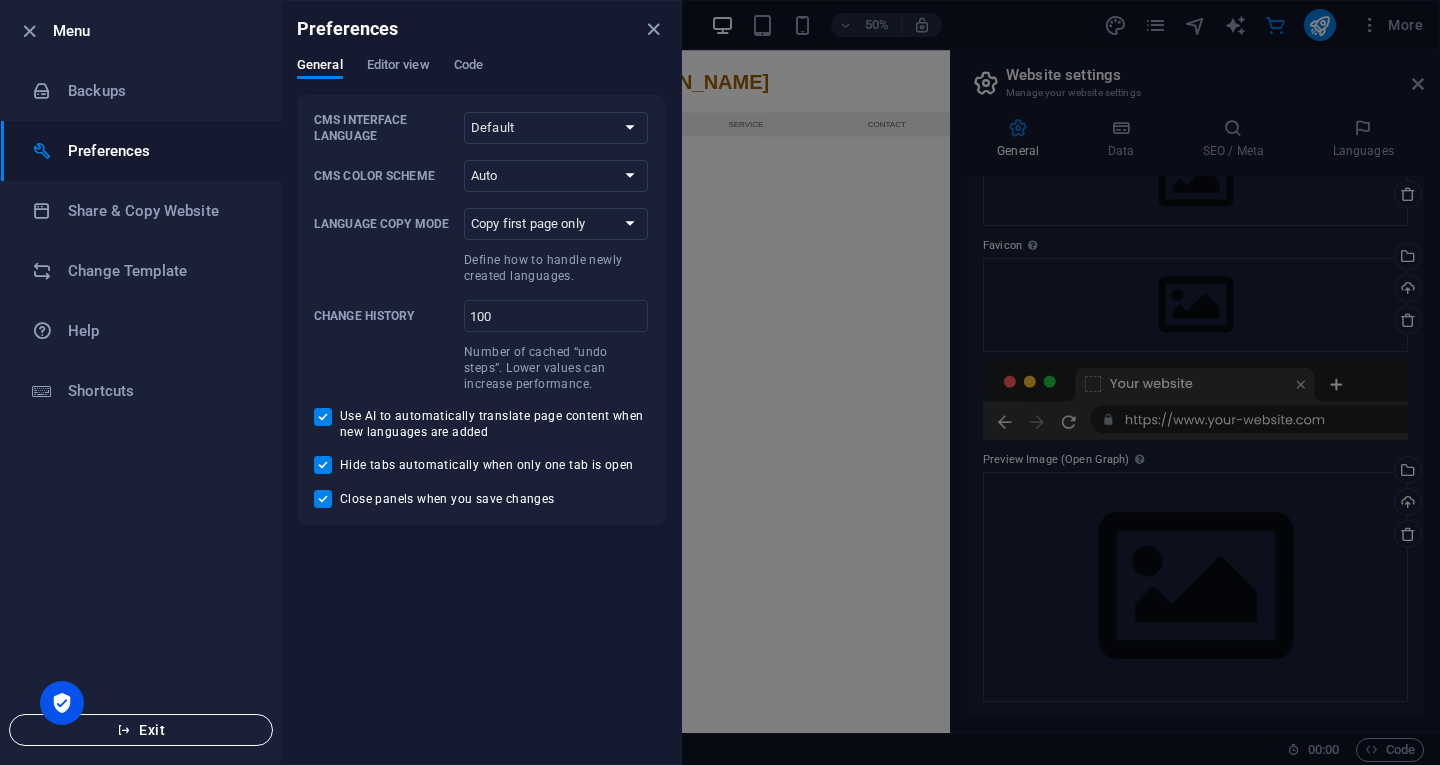 click on "Exit" at bounding box center [141, 730] 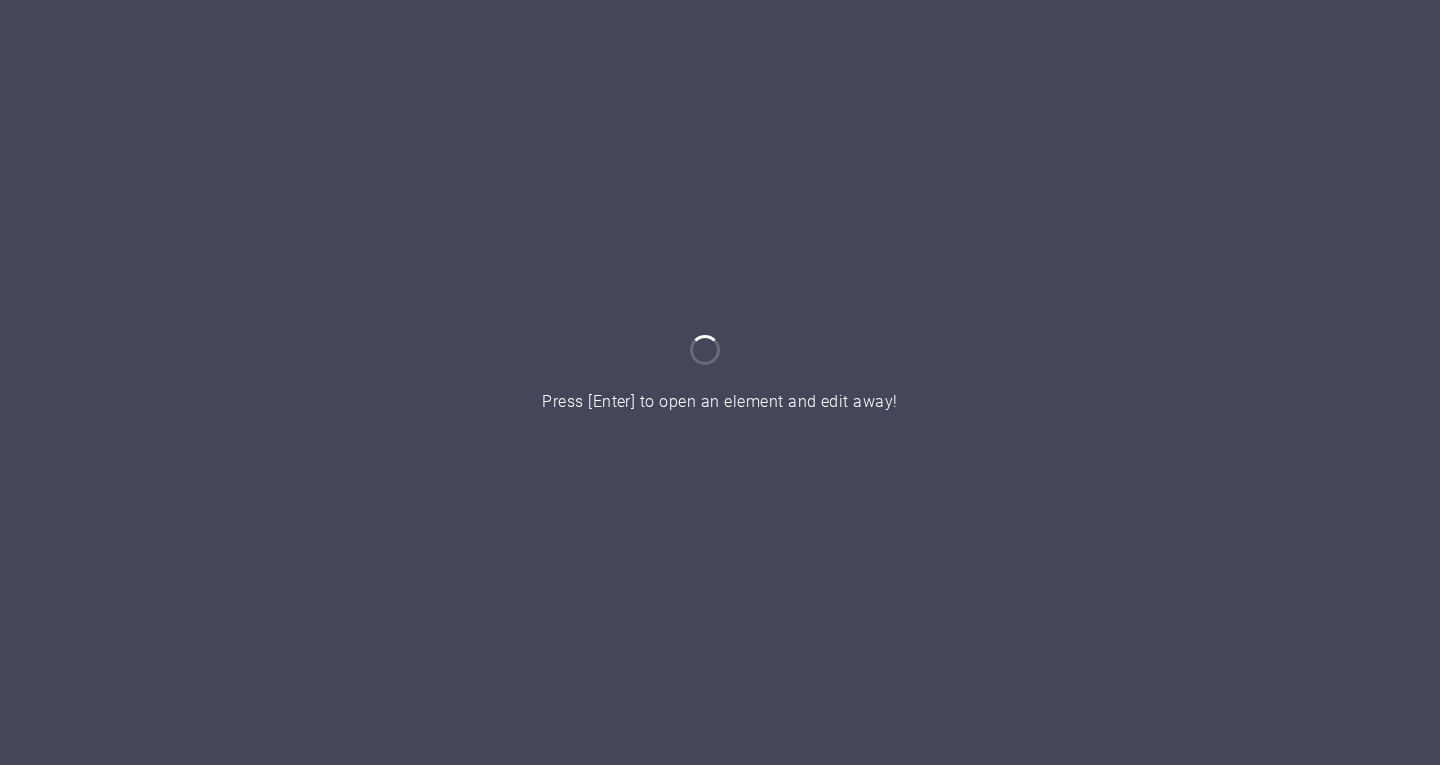 scroll, scrollTop: 0, scrollLeft: 0, axis: both 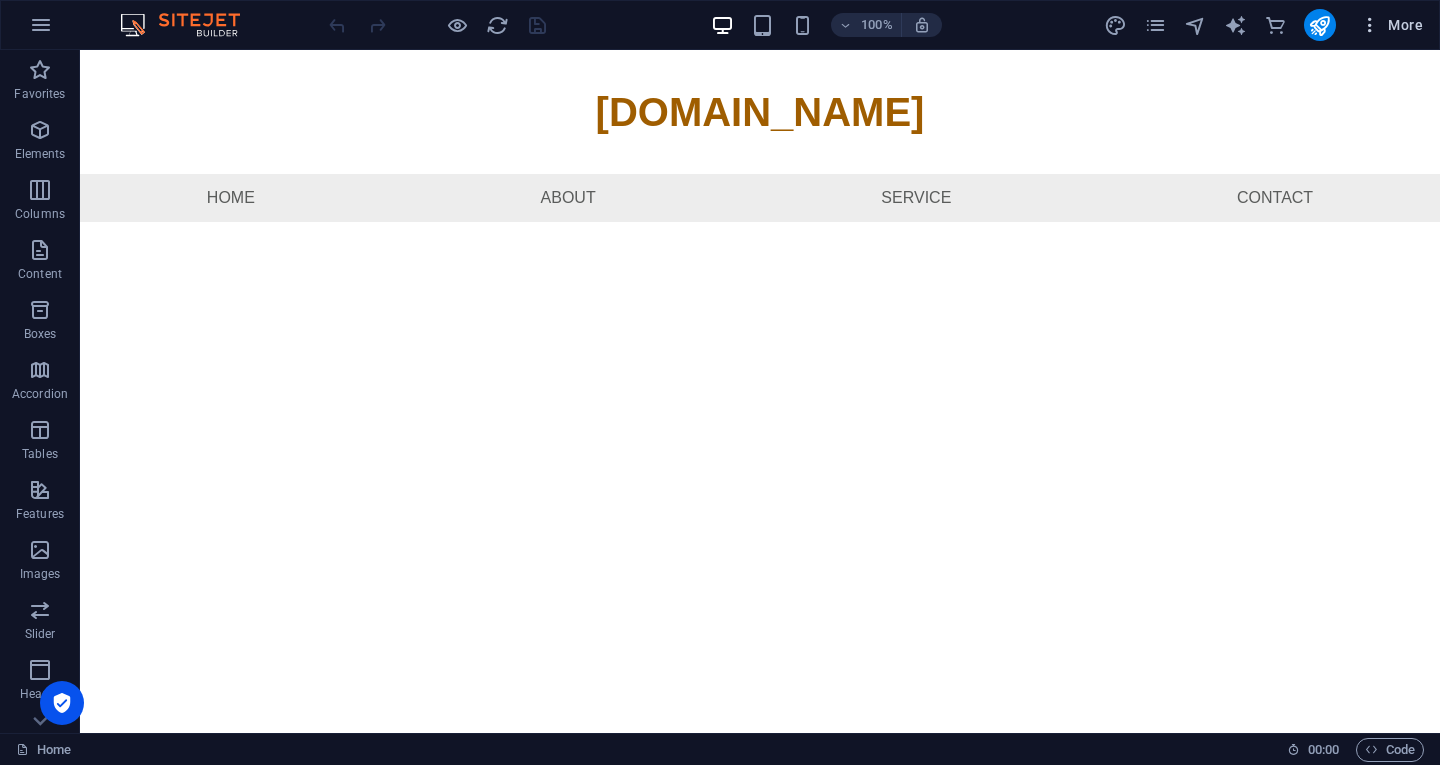 click at bounding box center [1370, 25] 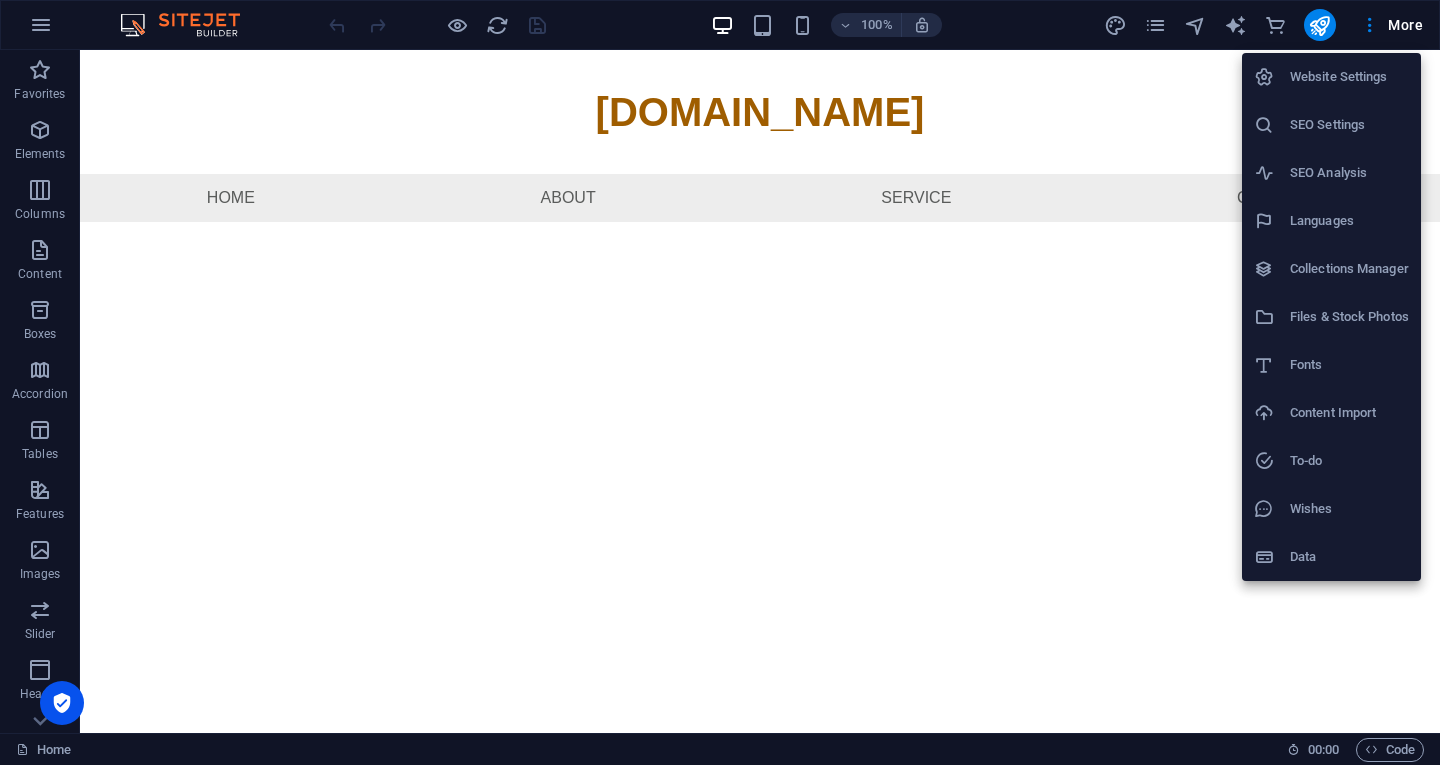 click on "Data" at bounding box center (1349, 557) 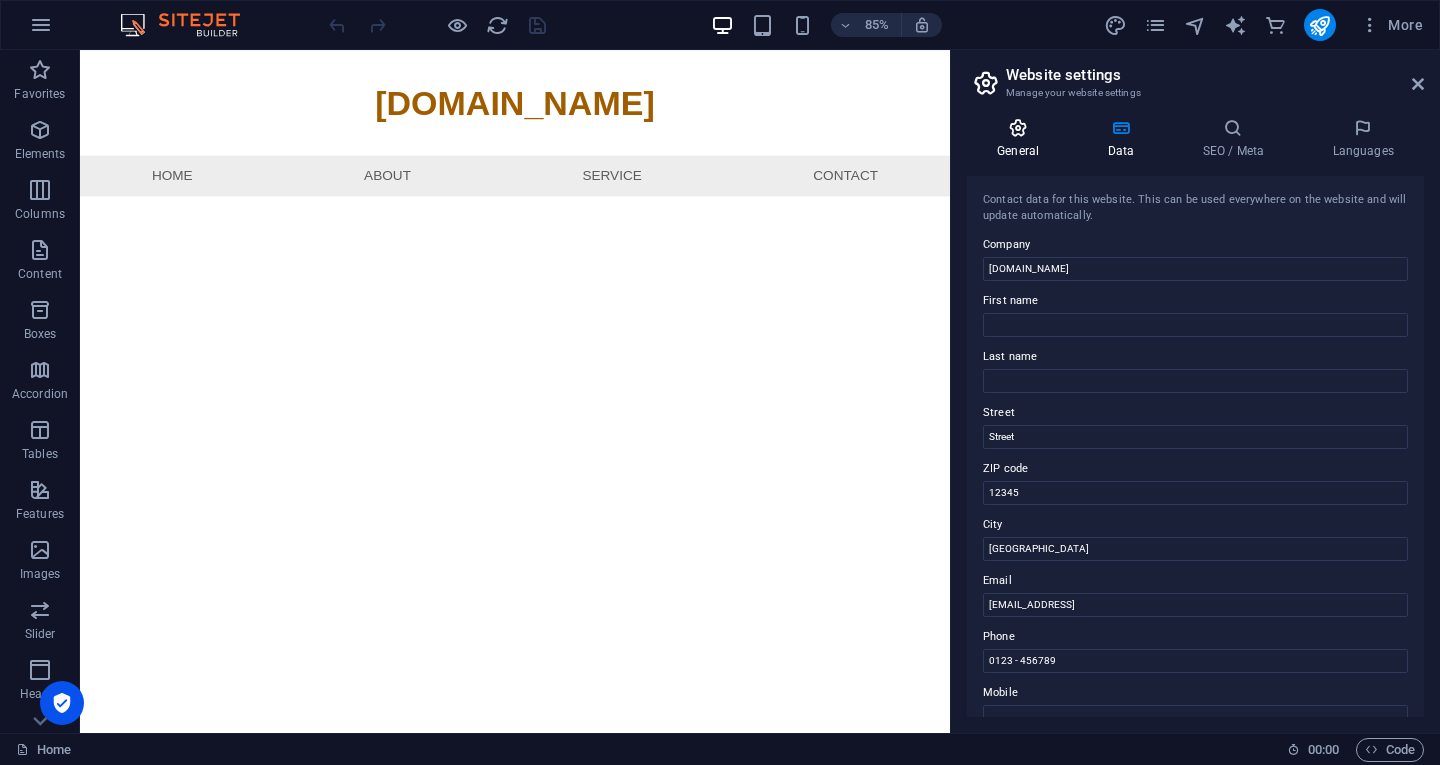 click at bounding box center [1018, 128] 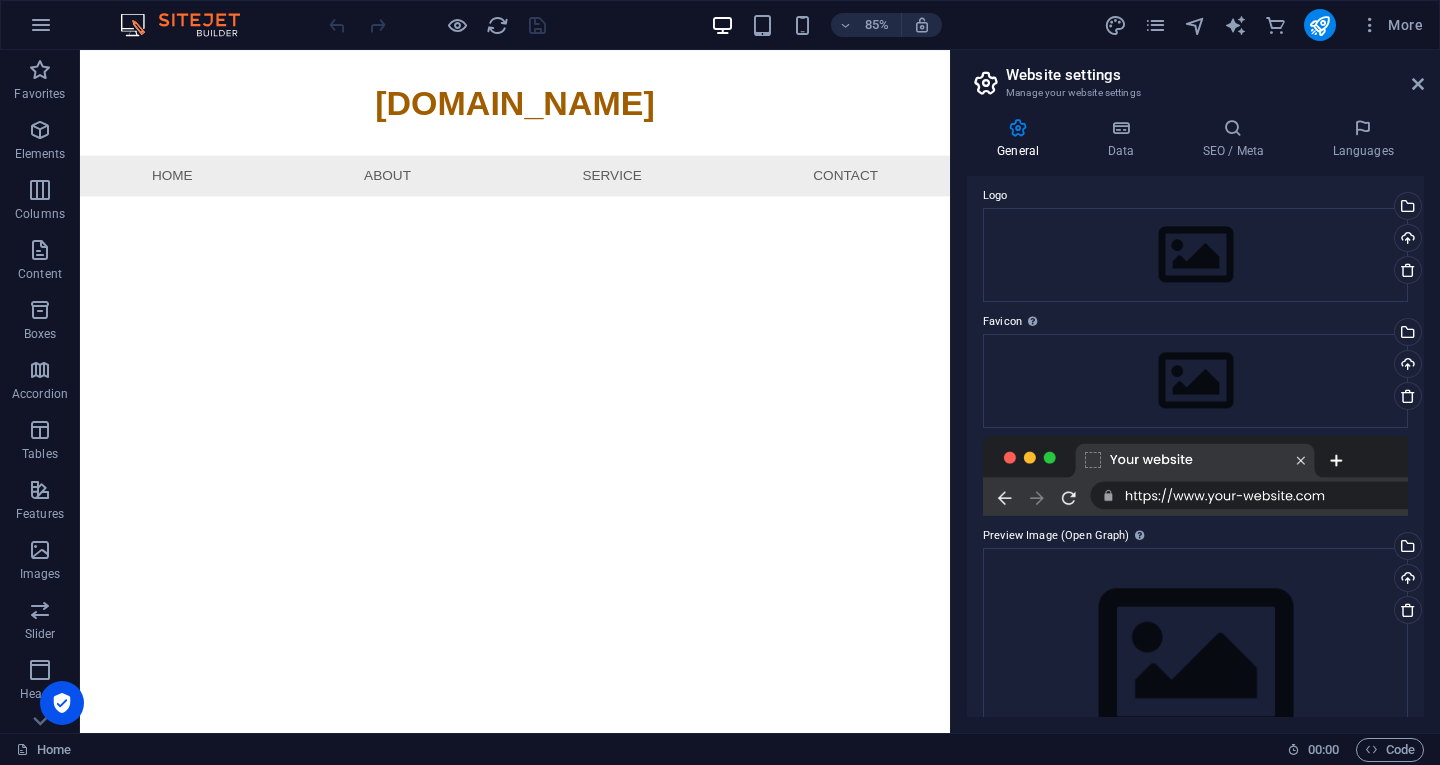 scroll, scrollTop: 140, scrollLeft: 0, axis: vertical 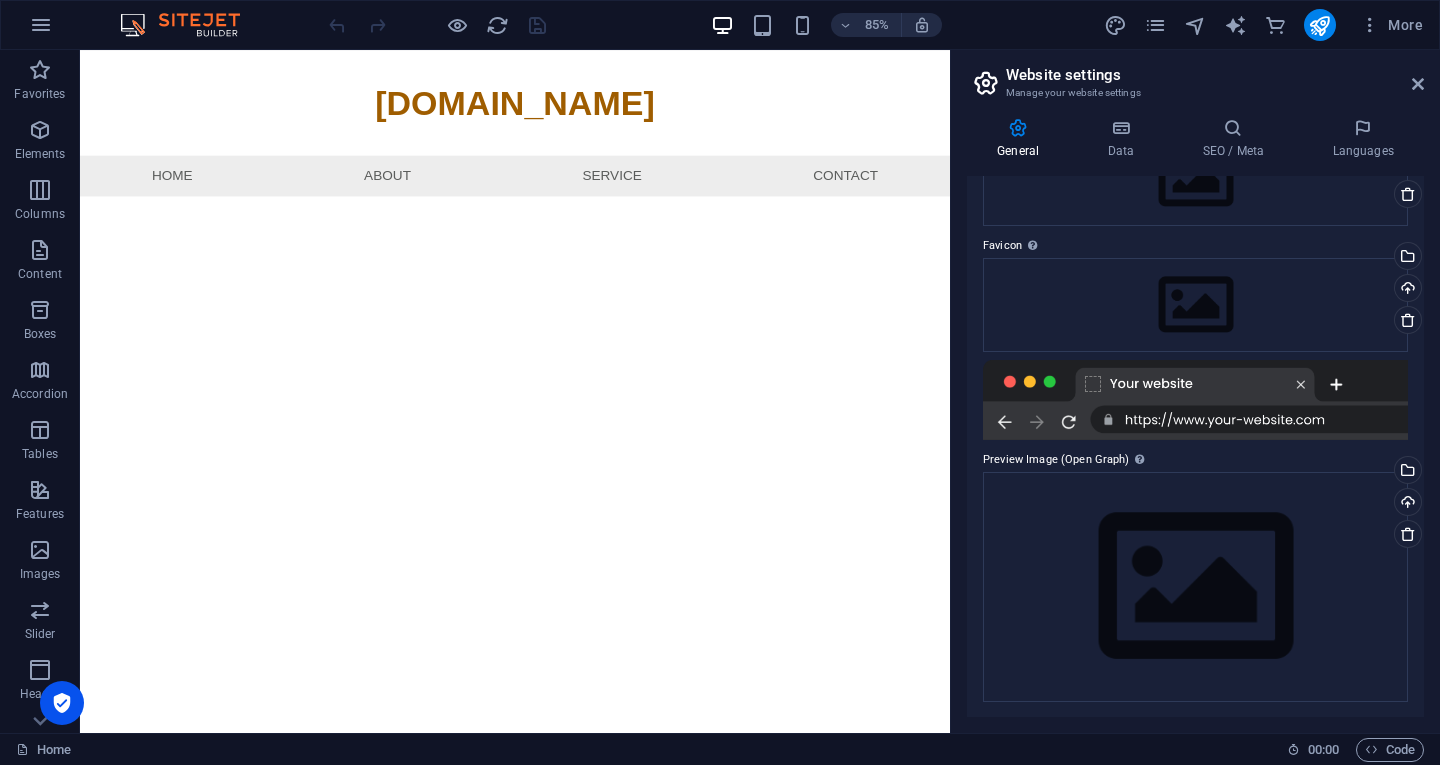 click on "Website settings Manage your website settings  General  Data  SEO / Meta  Languages Website name gutpreiswertversichert.de Logo Drag files here, click to choose files or select files from Files or our free stock photos & videos Select files from the file manager, stock photos, or upload file(s) Upload Favicon Set the favicon of your website here. A favicon is a small icon shown in the browser tab next to your website title. It helps visitors identify your website. Drag files here, click to choose files or select files from Files or our free stock photos & videos Select files from the file manager, stock photos, or upload file(s) Upload Preview Image (Open Graph) This image will be shown when the website is shared on social networks Drag files here, click to choose files or select files from Files or our free stock photos & videos Select files from the file manager, stock photos, or upload file(s) Upload Contact data for this website. This can be used everywhere on the website and will update automatically. AI" at bounding box center (1195, 391) 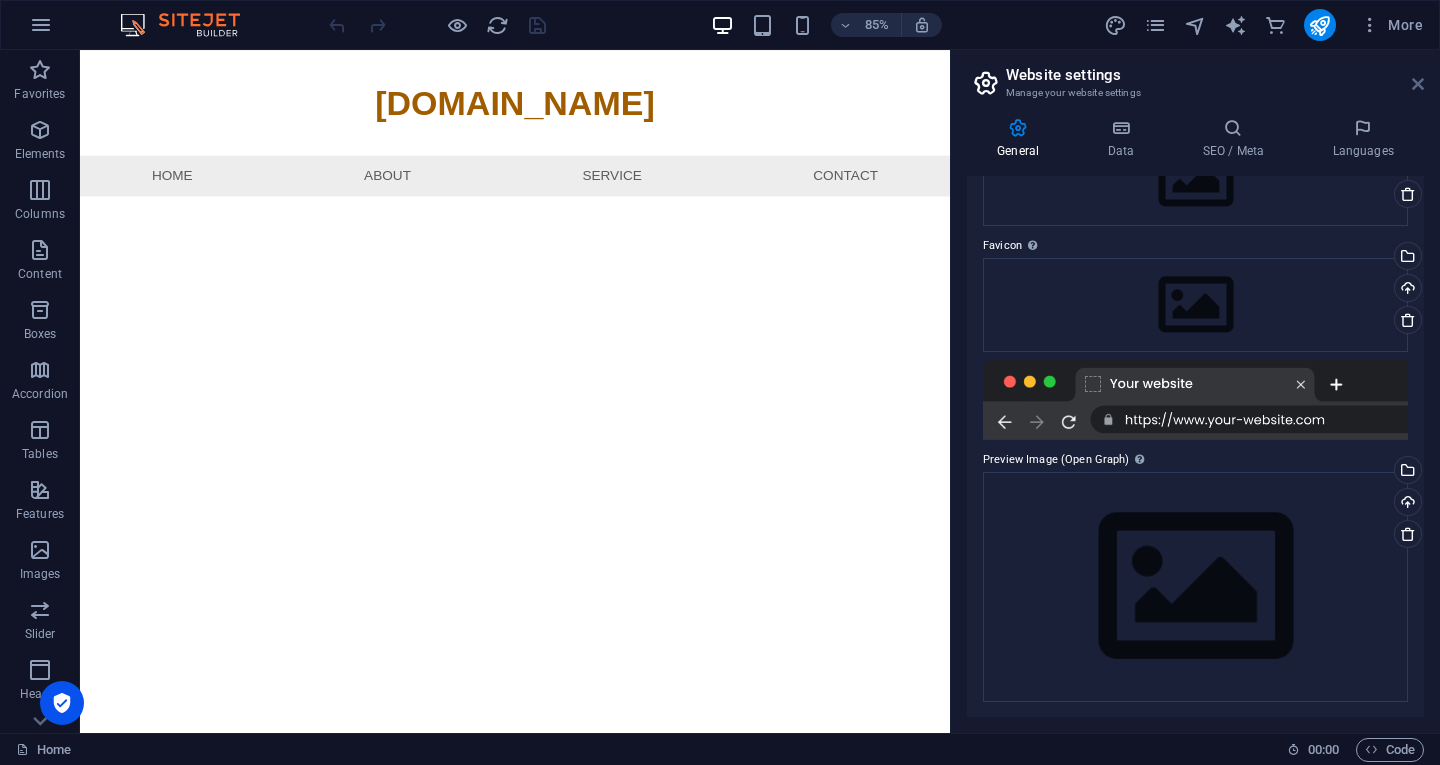 click at bounding box center [1418, 84] 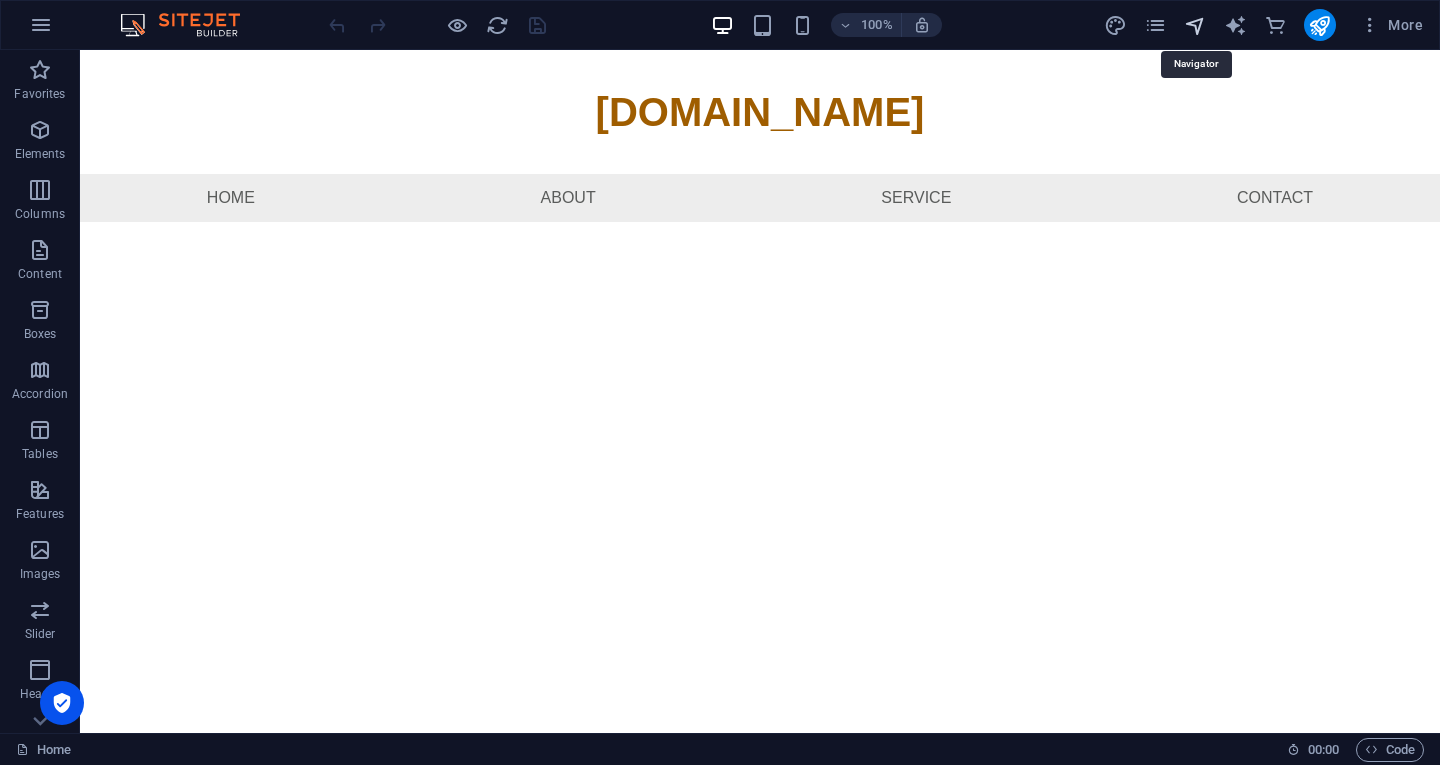 click at bounding box center [1195, 25] 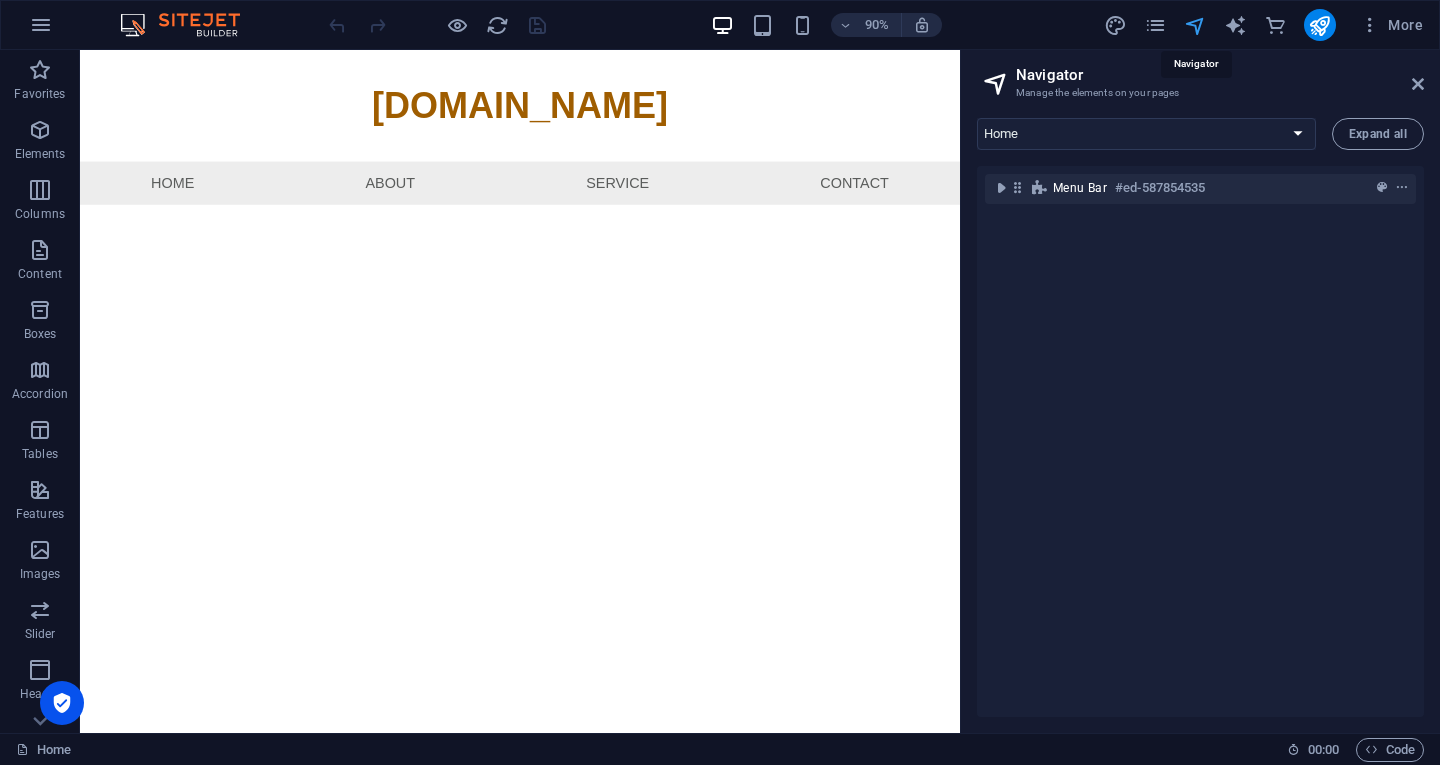 click at bounding box center [1195, 25] 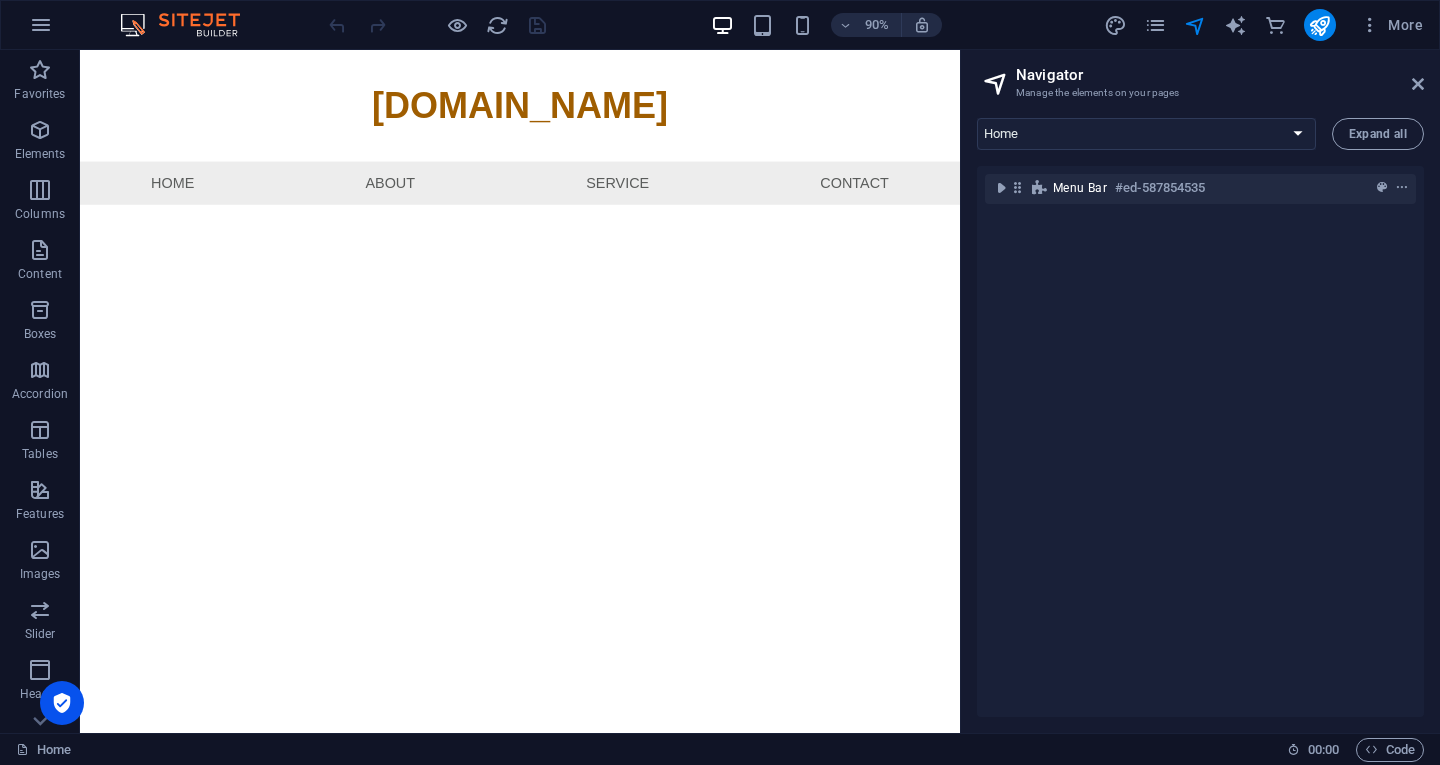 click on "Navigator" at bounding box center [1220, 75] 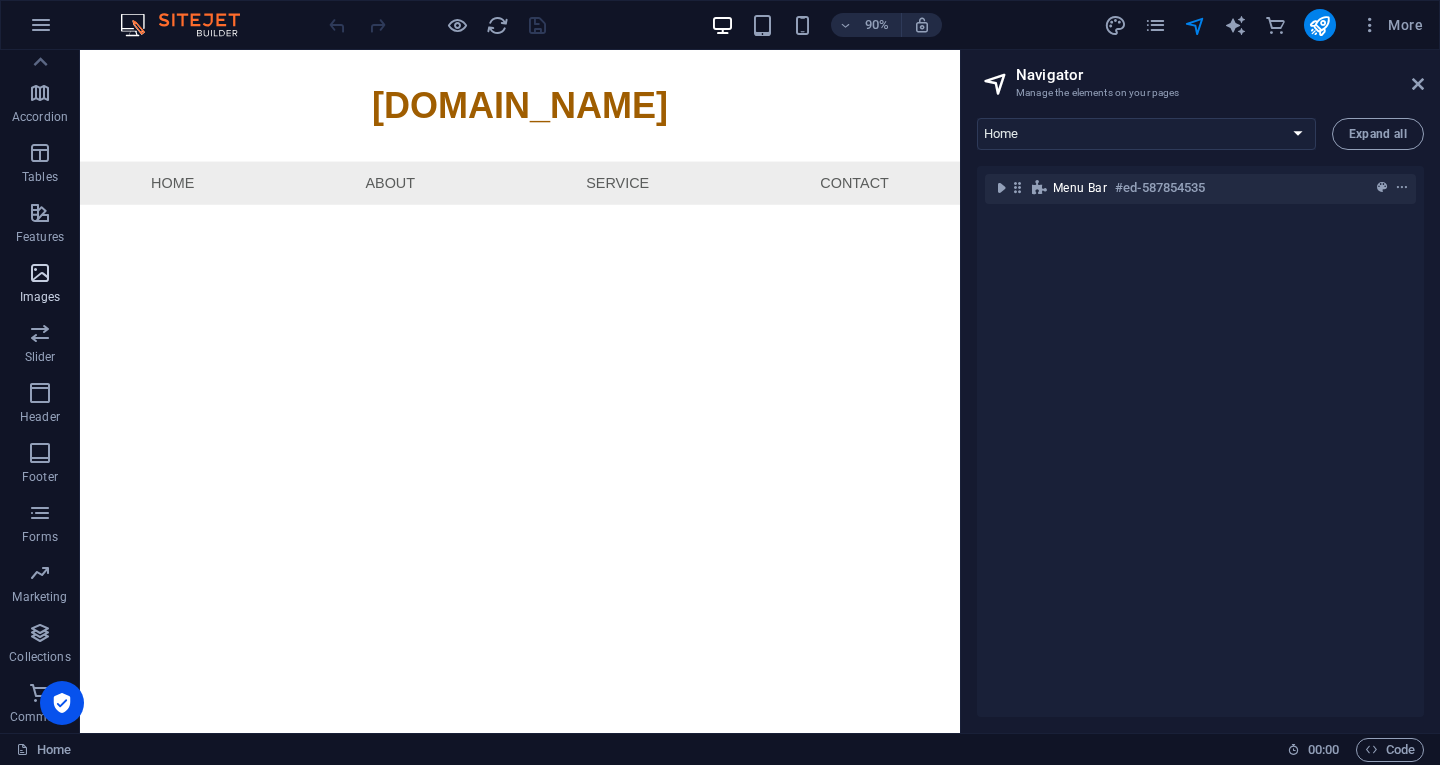 scroll, scrollTop: 0, scrollLeft: 0, axis: both 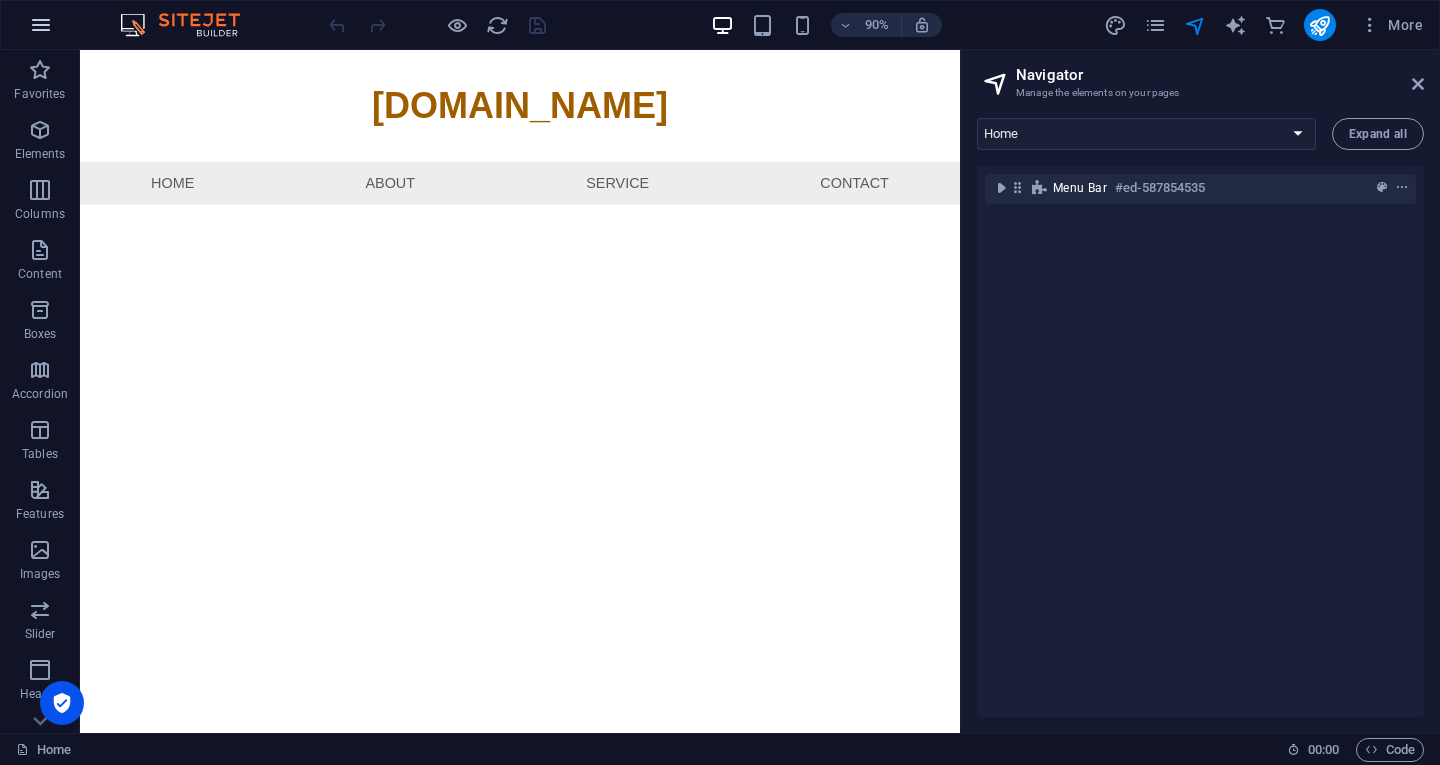 click at bounding box center [41, 25] 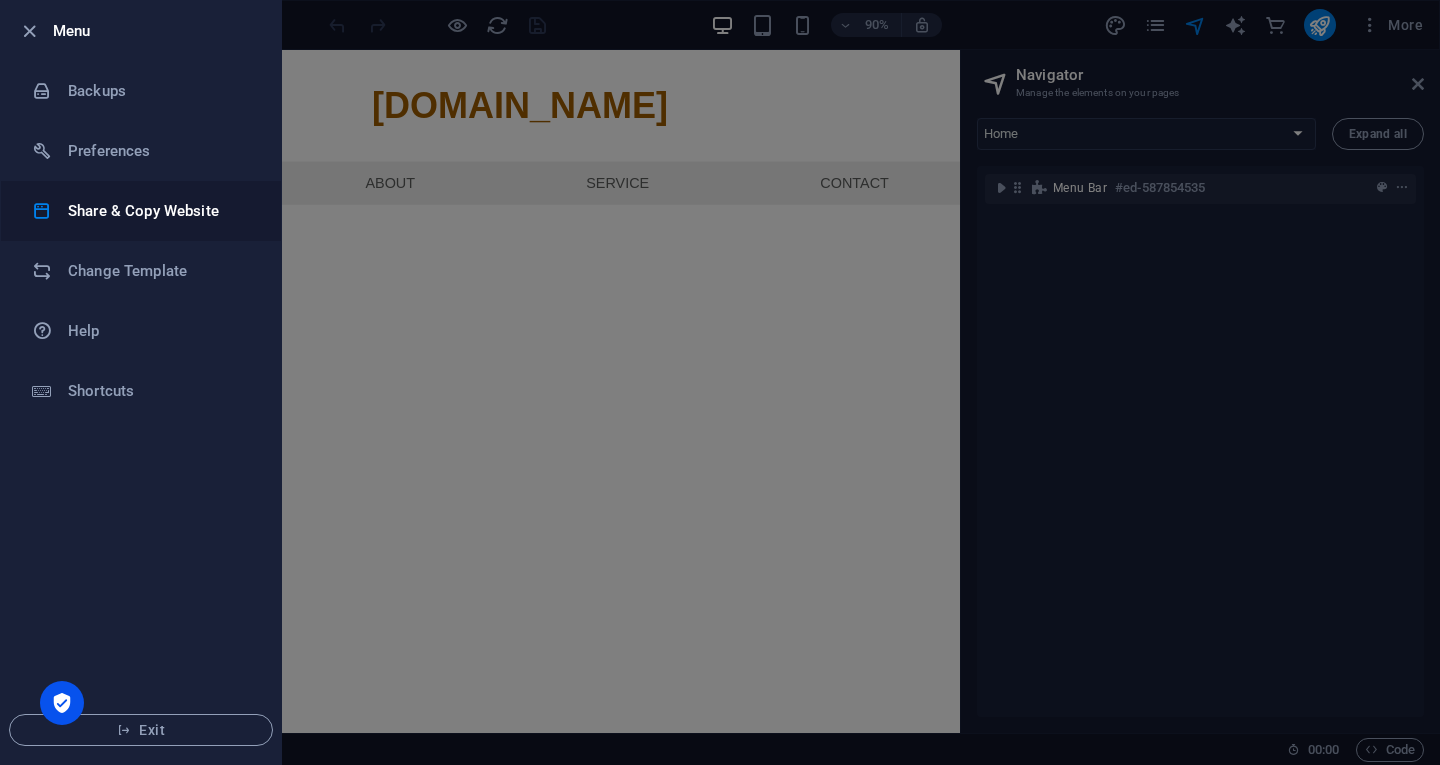 click on "Share & Copy Website" at bounding box center (141, 211) 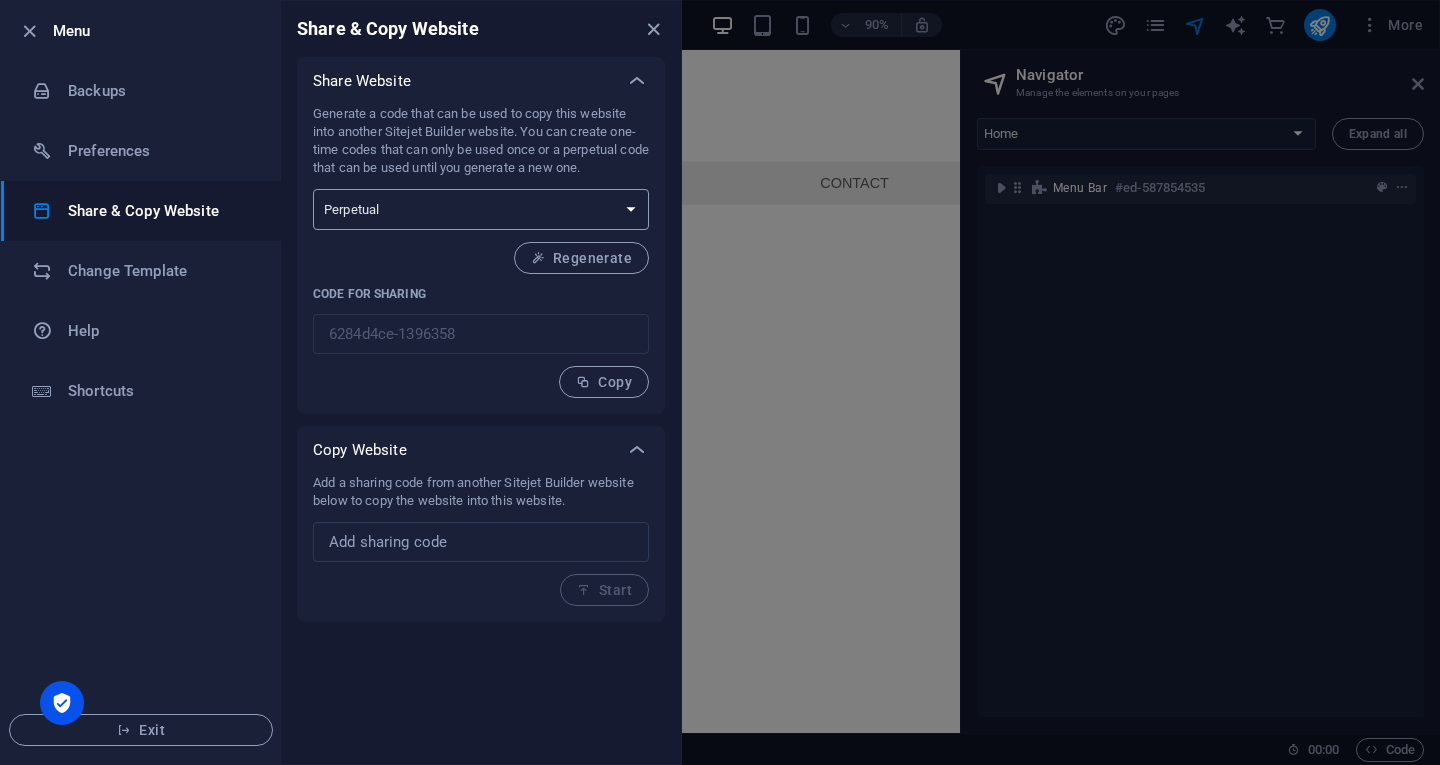click on "One-time Perpetual" at bounding box center [481, 209] 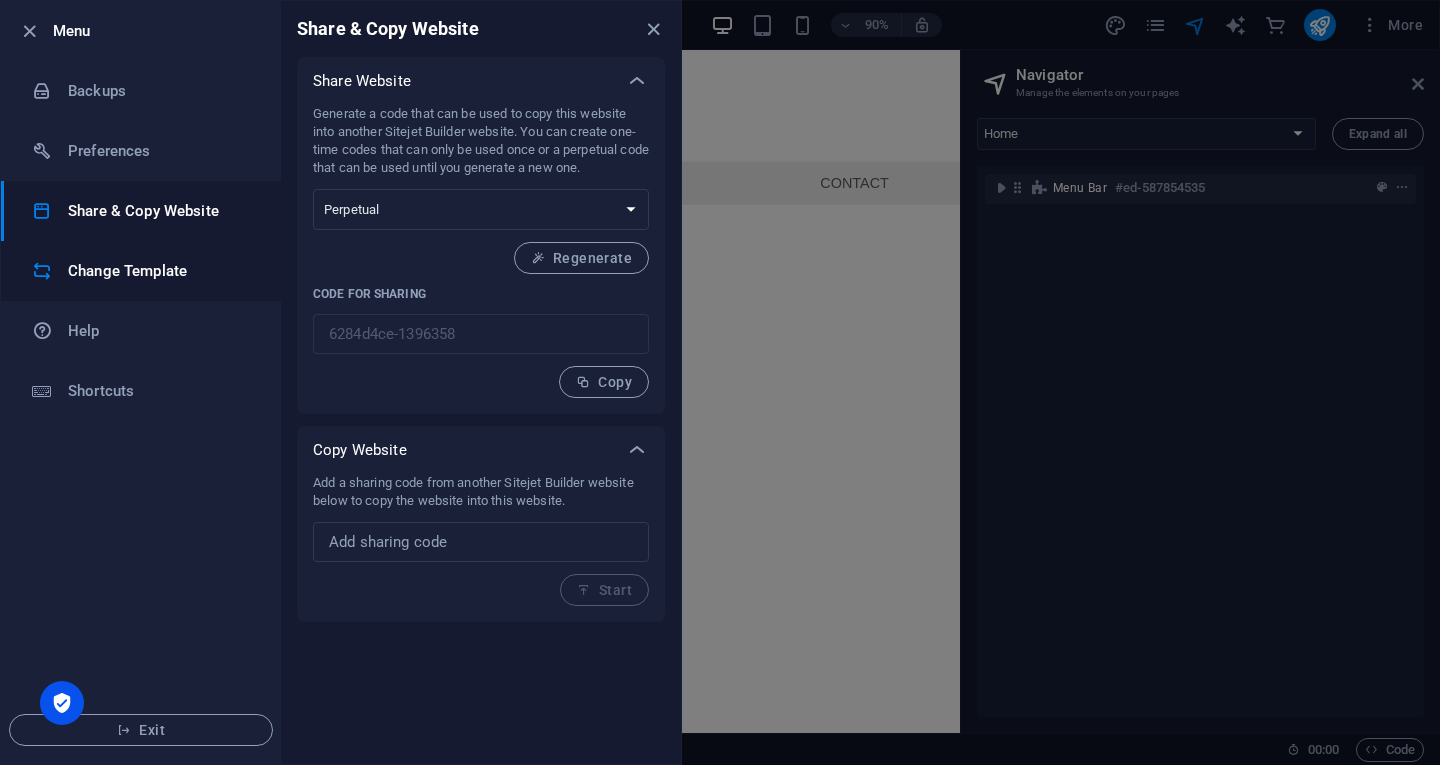 click on "Change Template" at bounding box center [160, 271] 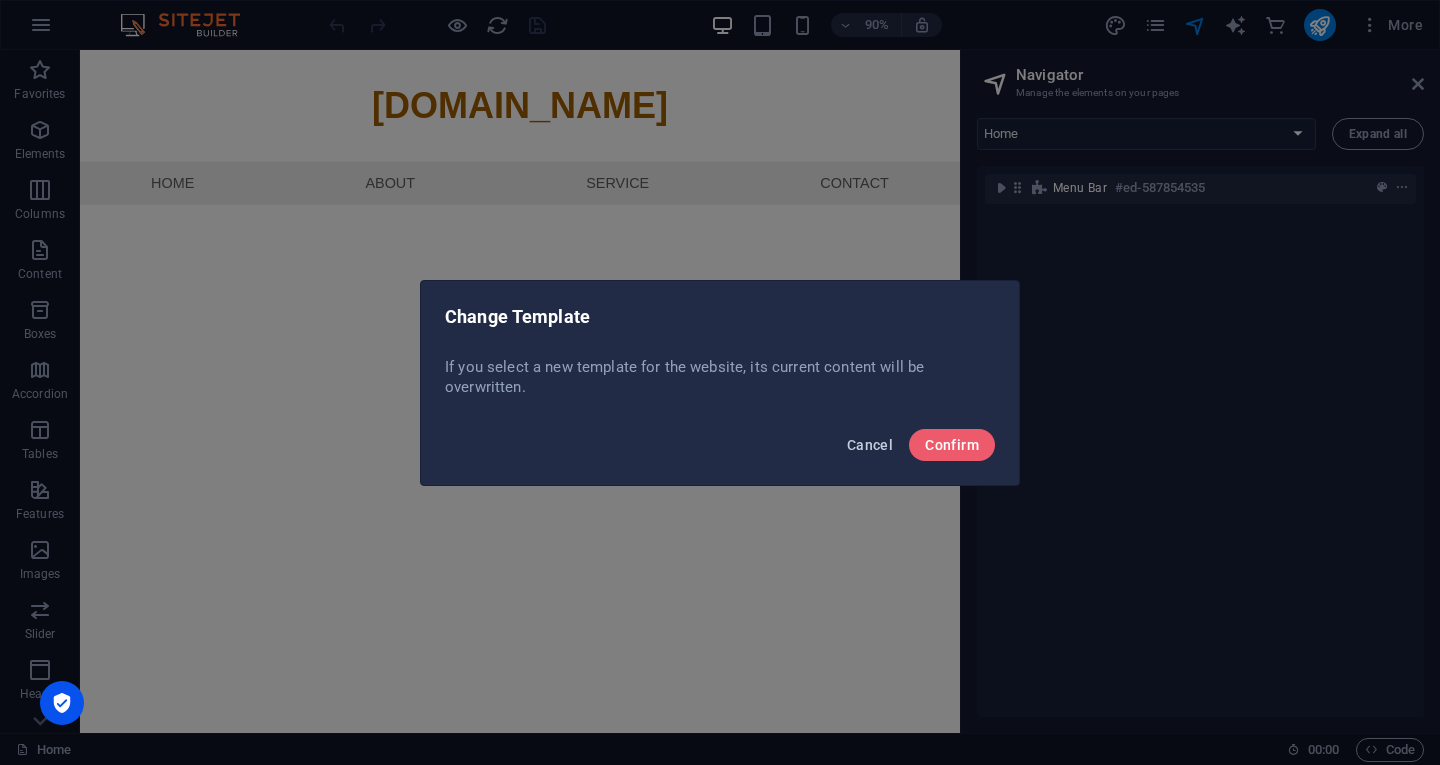 click on "Cancel" at bounding box center [870, 445] 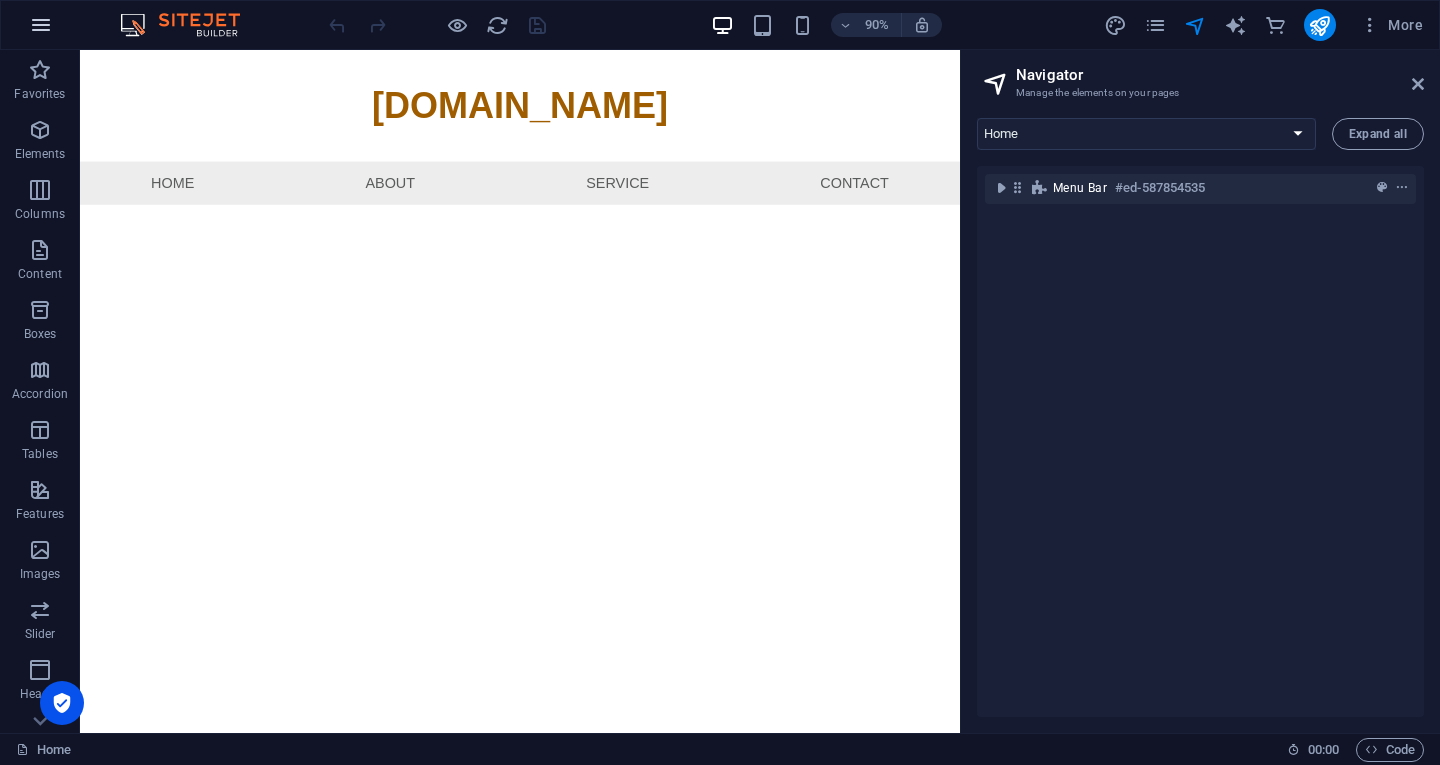 click at bounding box center [41, 25] 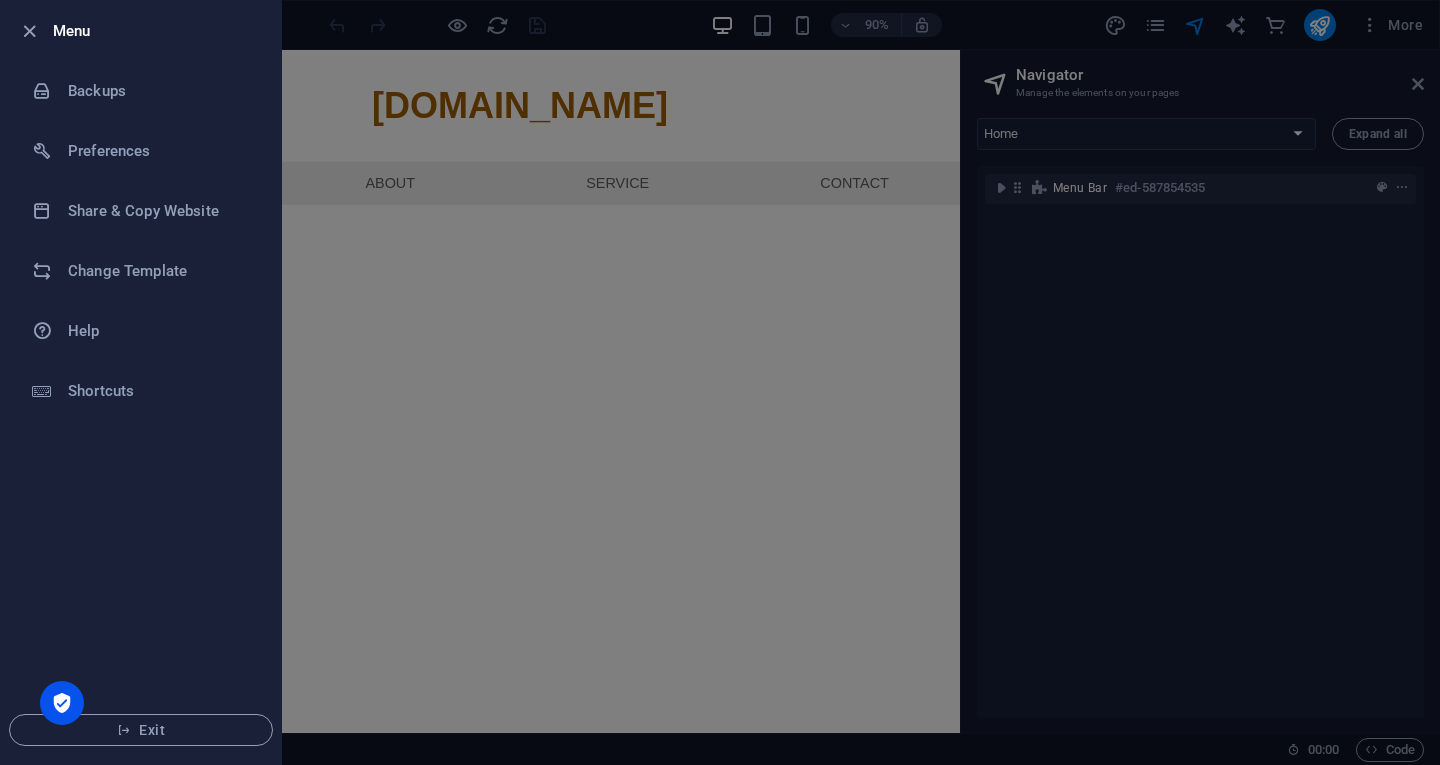 click at bounding box center (62, 703) 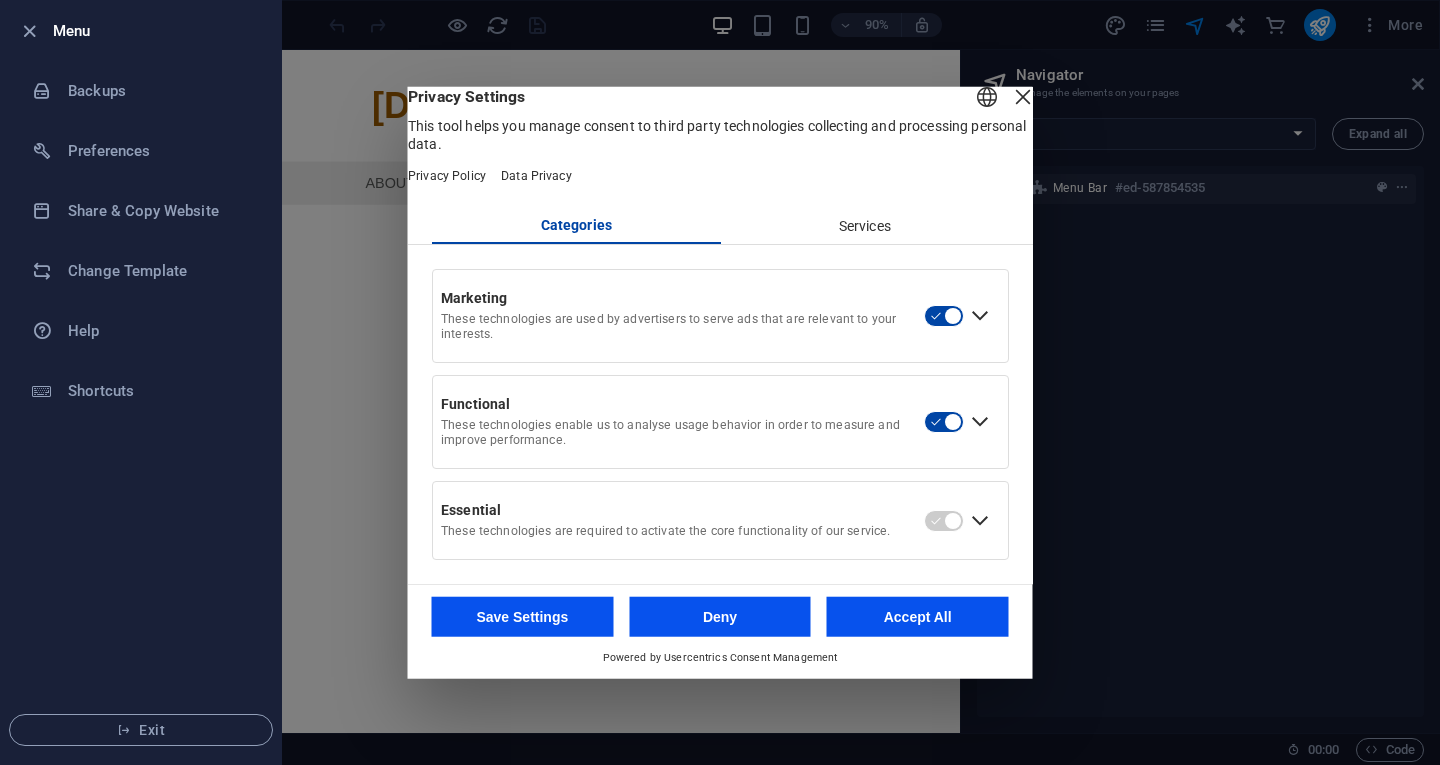 click on "Accept All" at bounding box center [918, 617] 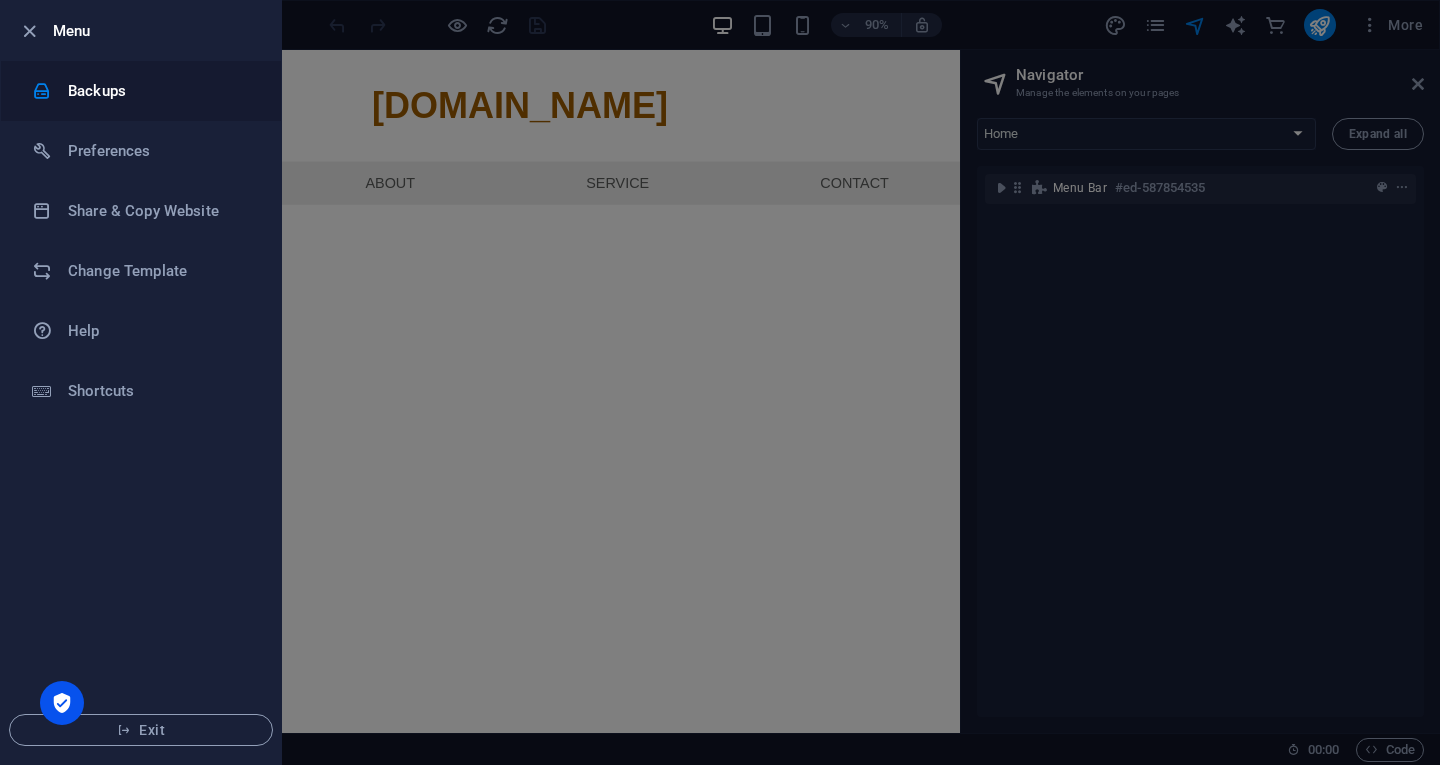 click at bounding box center (42, 91) 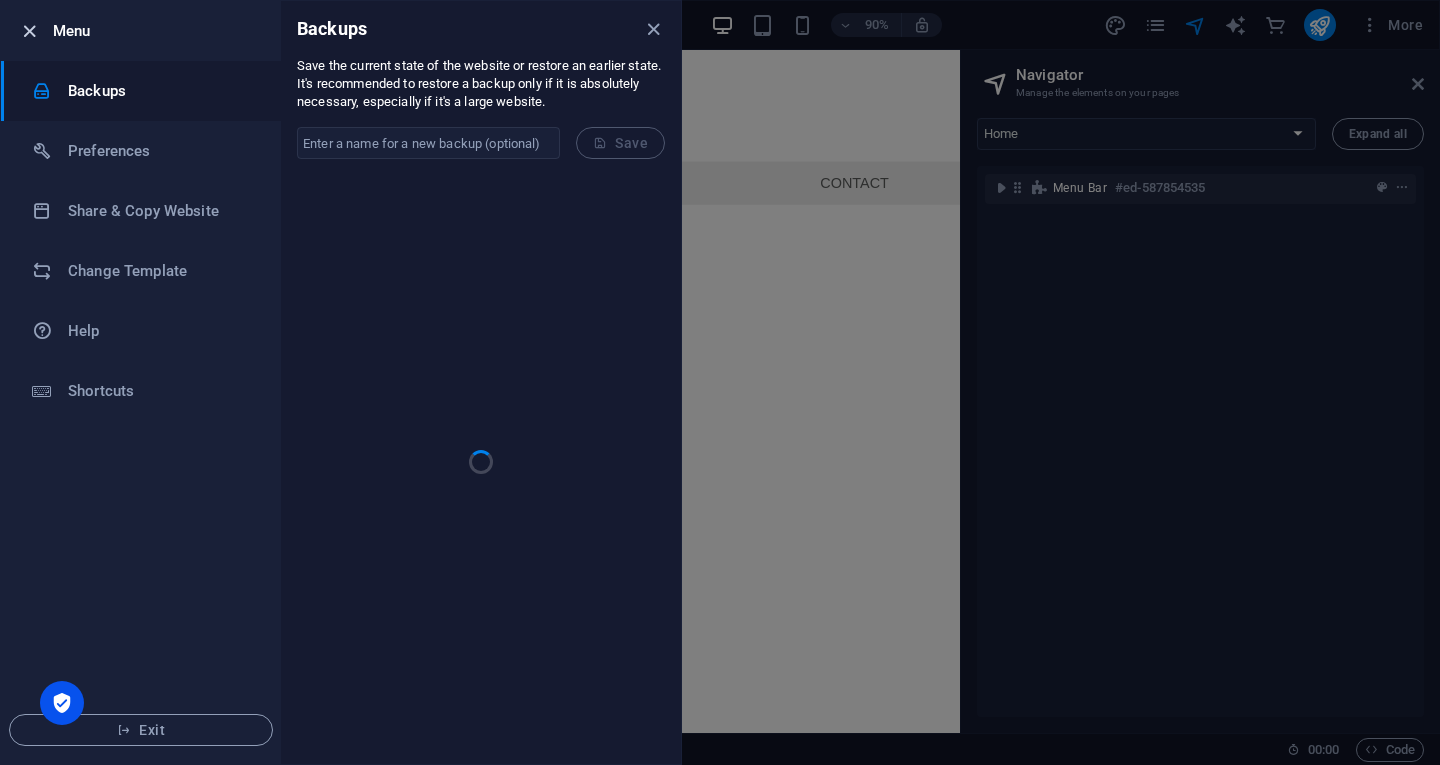 click at bounding box center [29, 31] 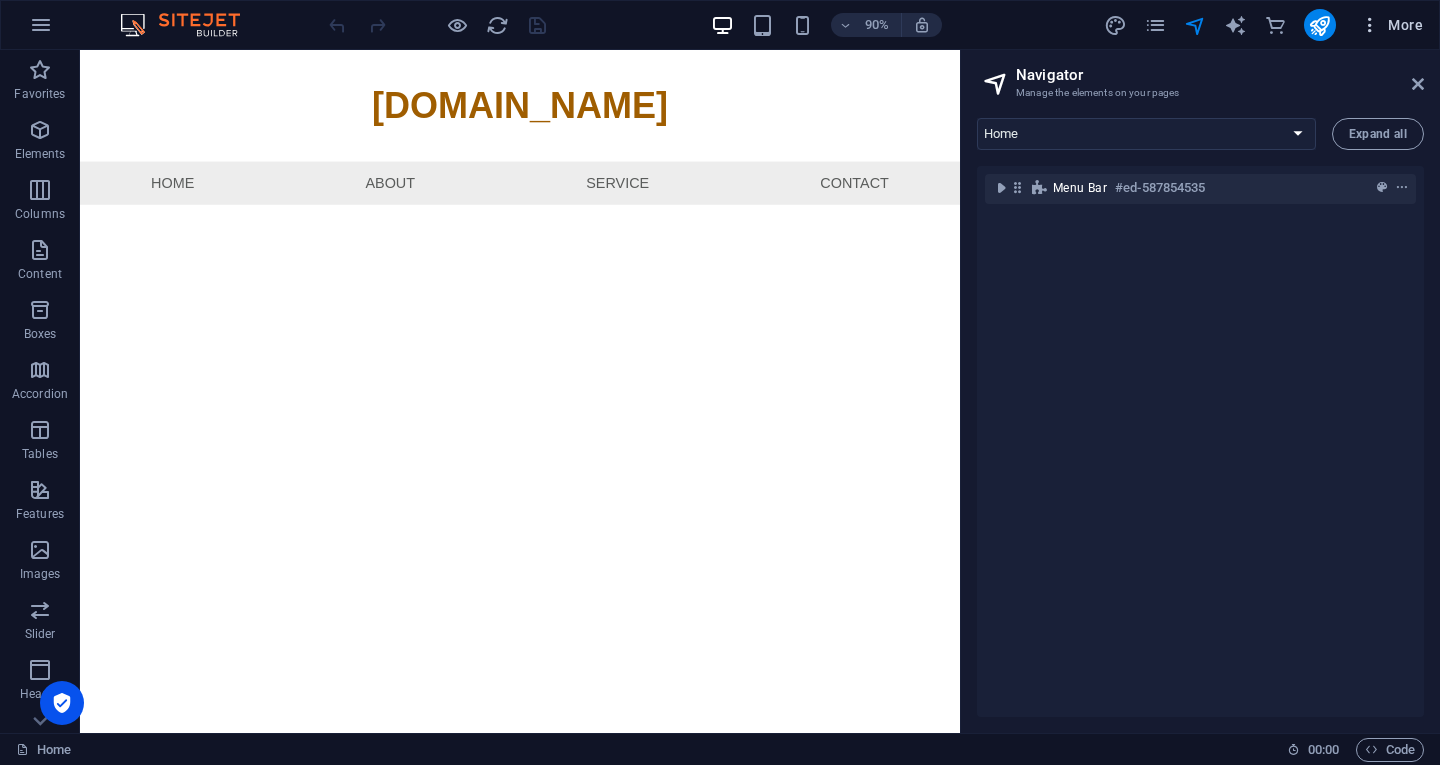 click on "More" at bounding box center [1391, 25] 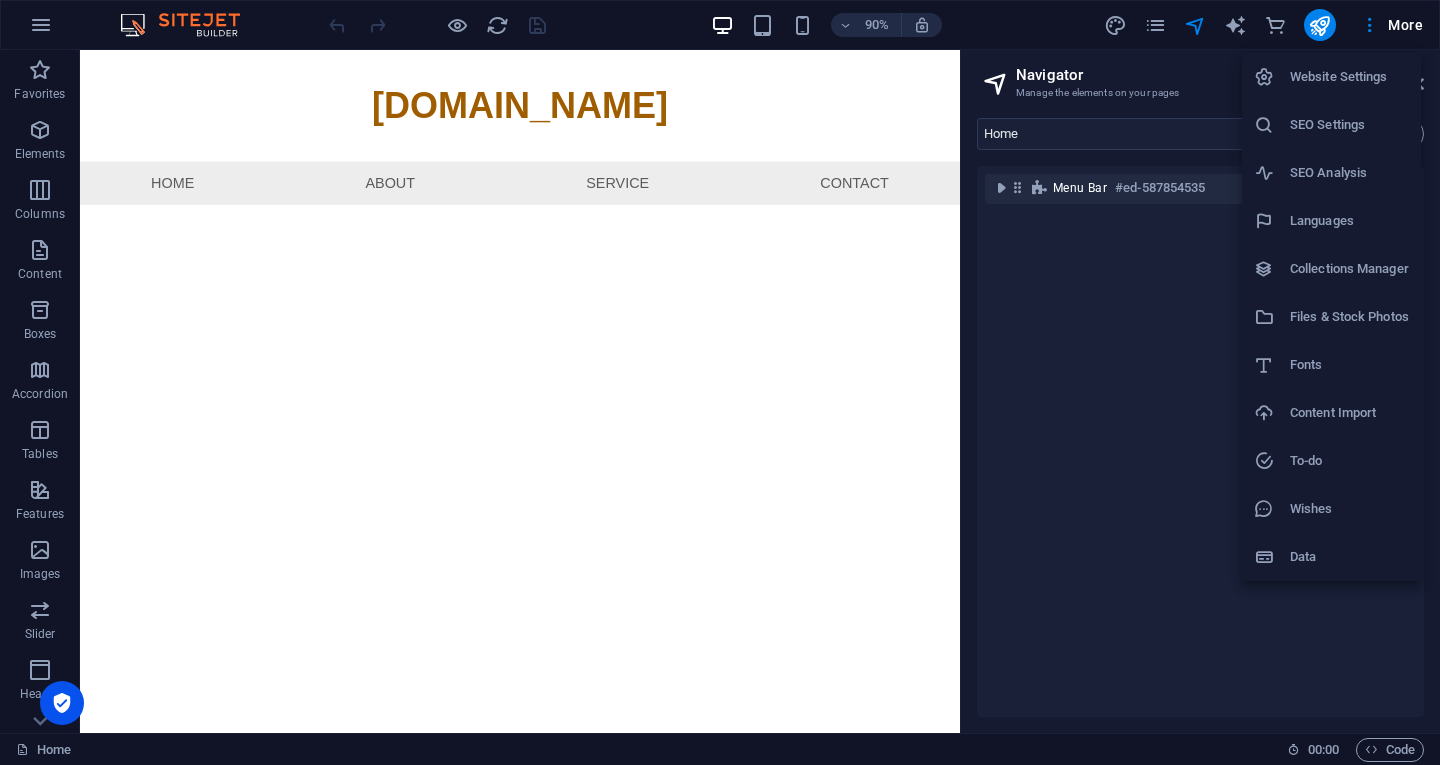 click at bounding box center (720, 382) 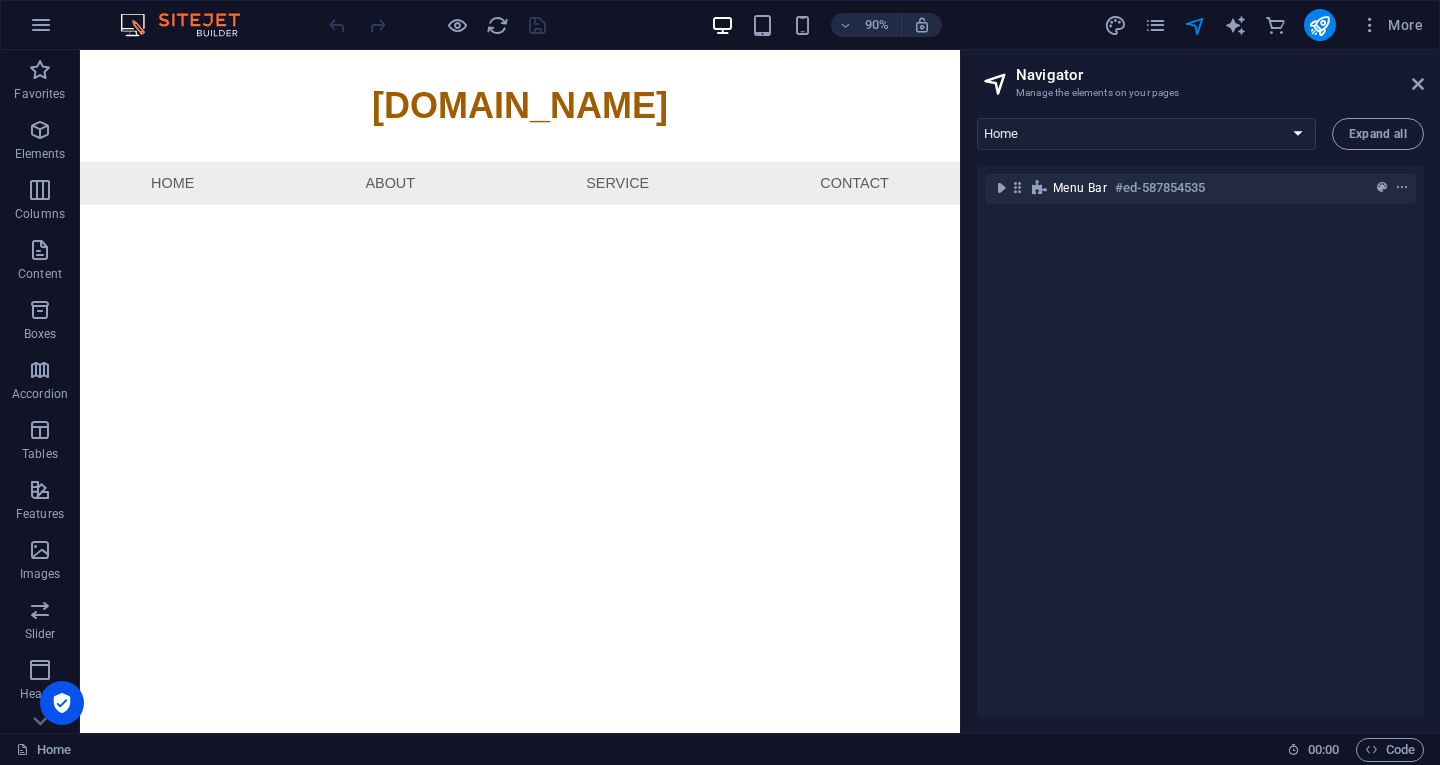 click at bounding box center (190, 25) 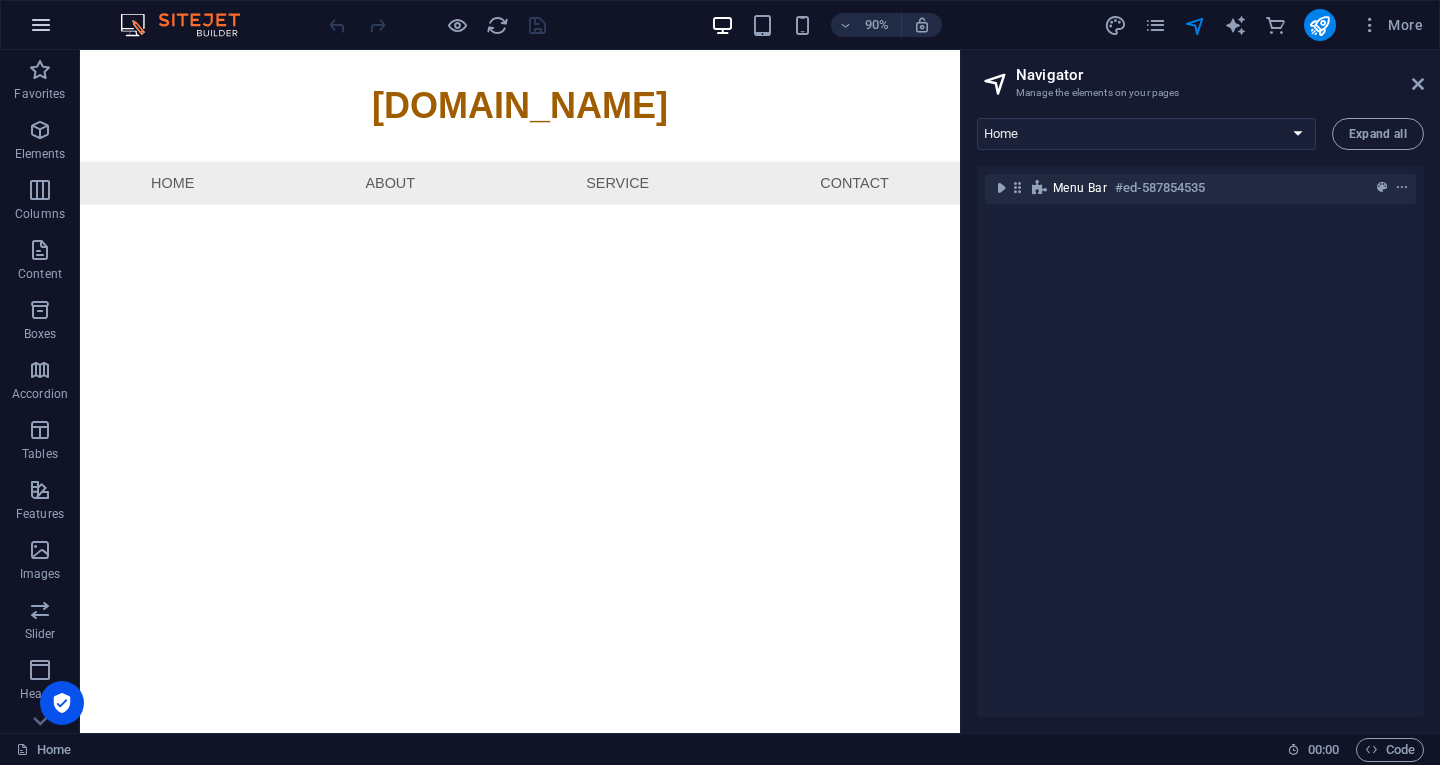 click at bounding box center [41, 25] 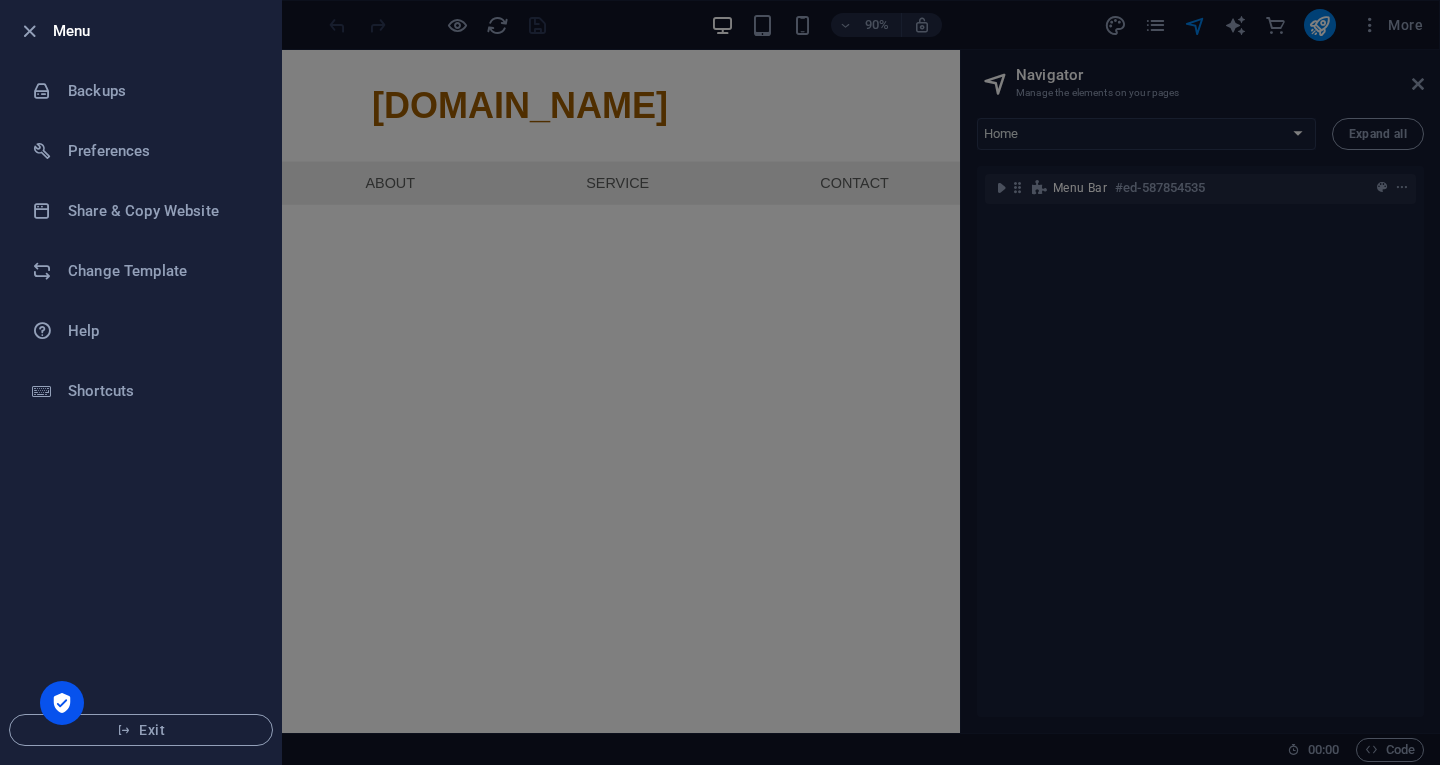 click at bounding box center [720, 382] 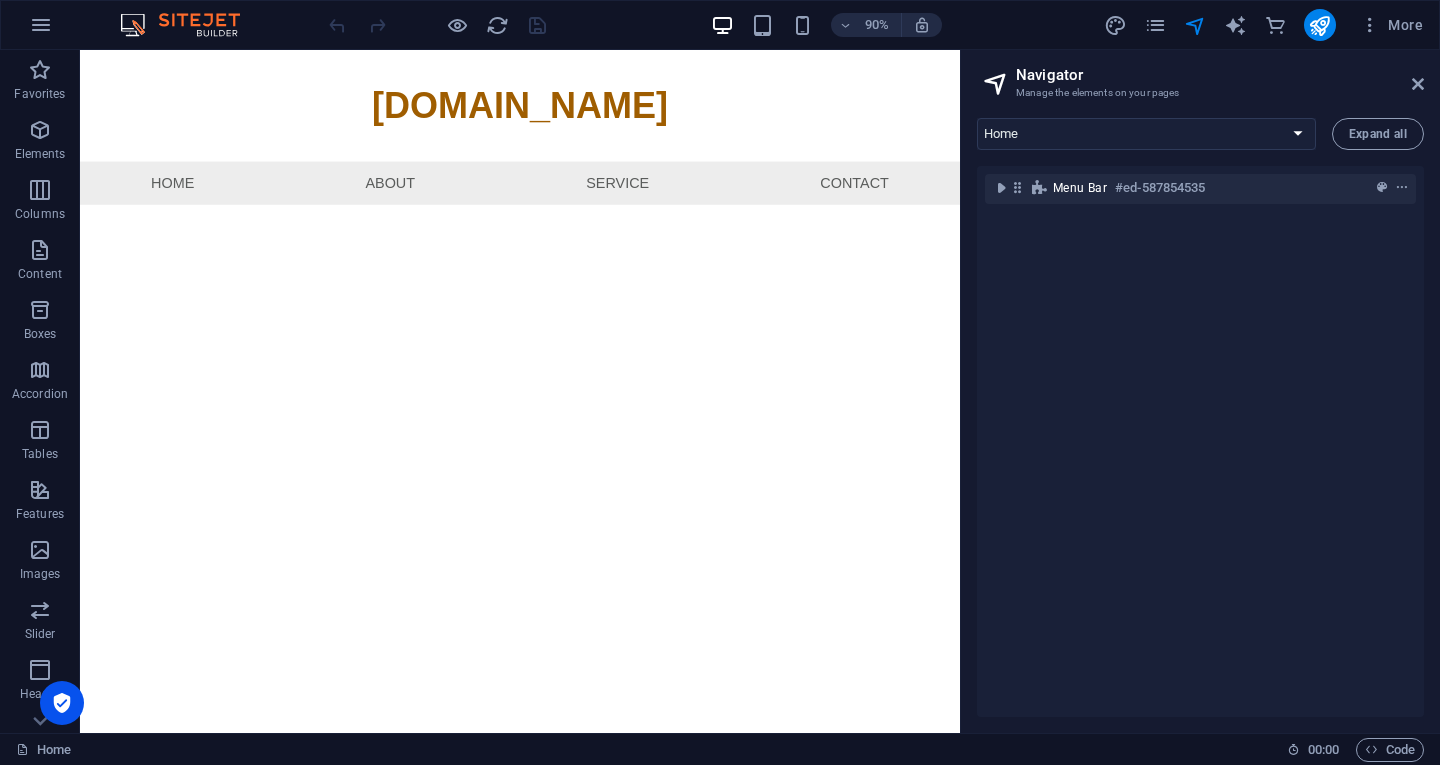 type 